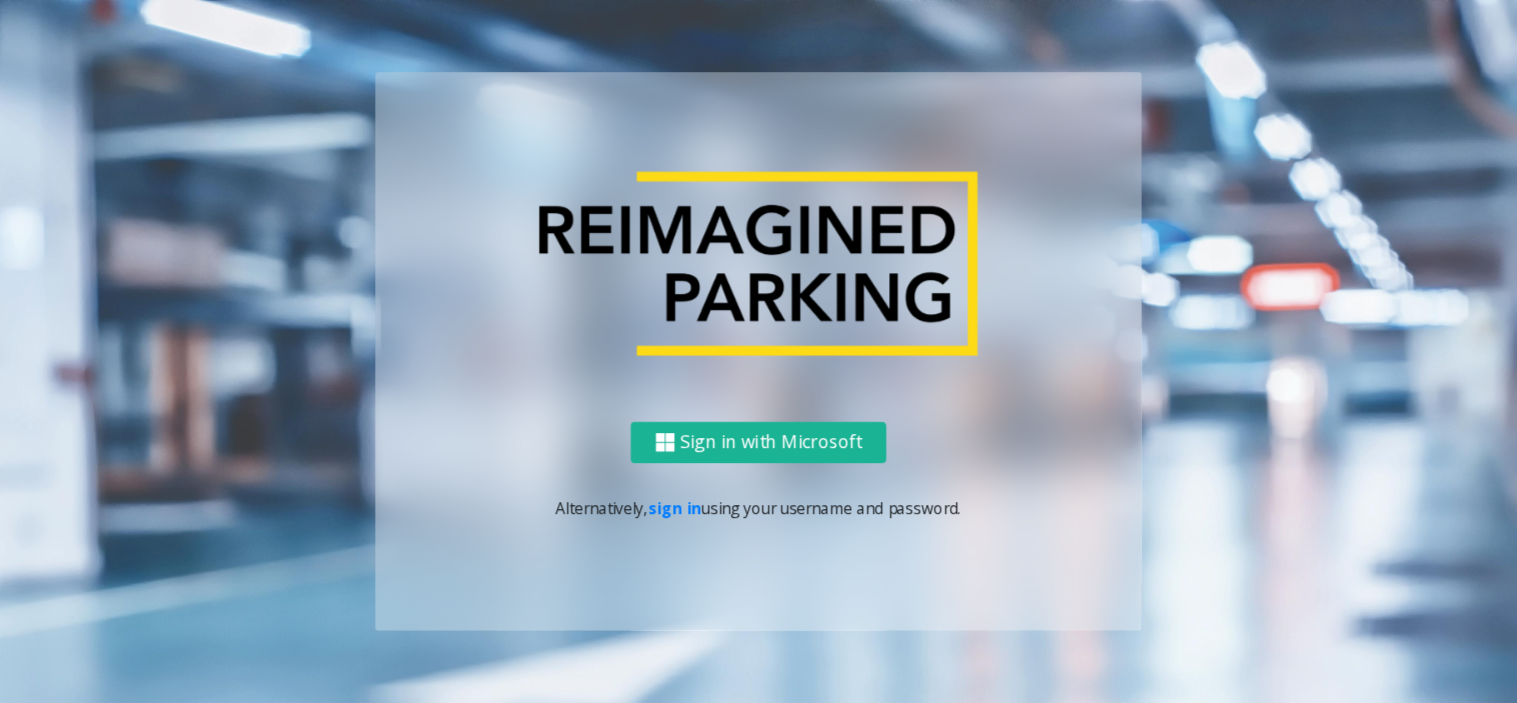 scroll, scrollTop: 0, scrollLeft: 0, axis: both 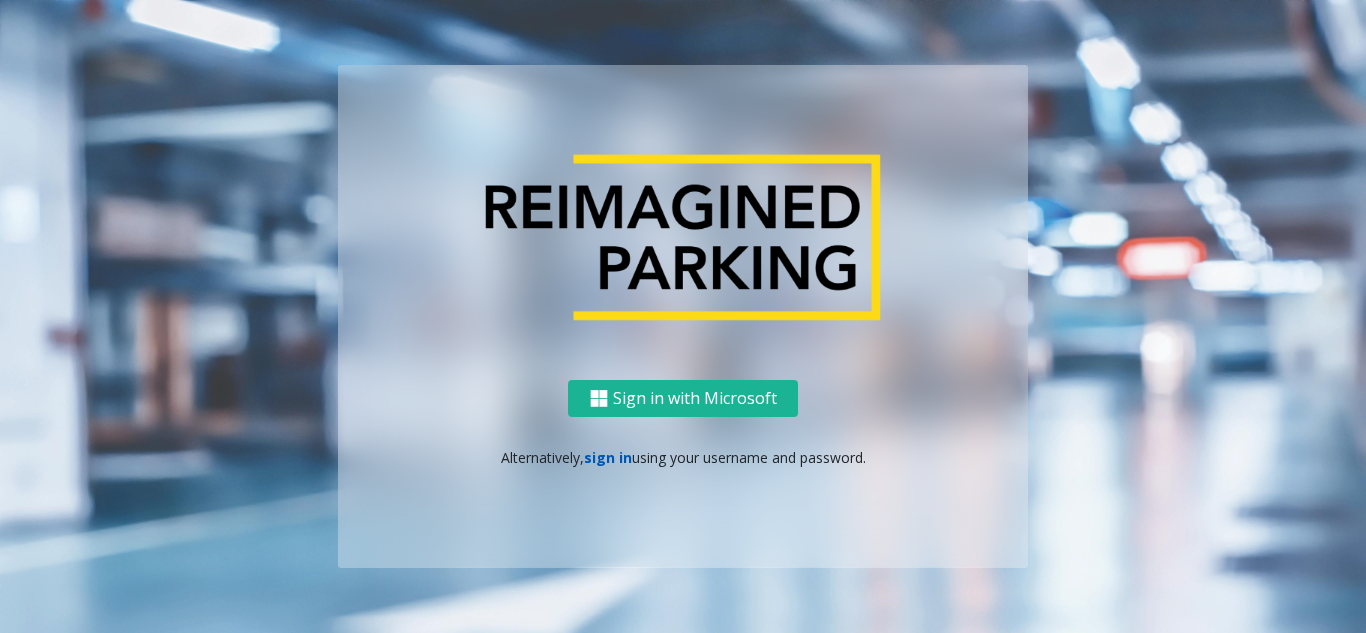 click on "sign in" 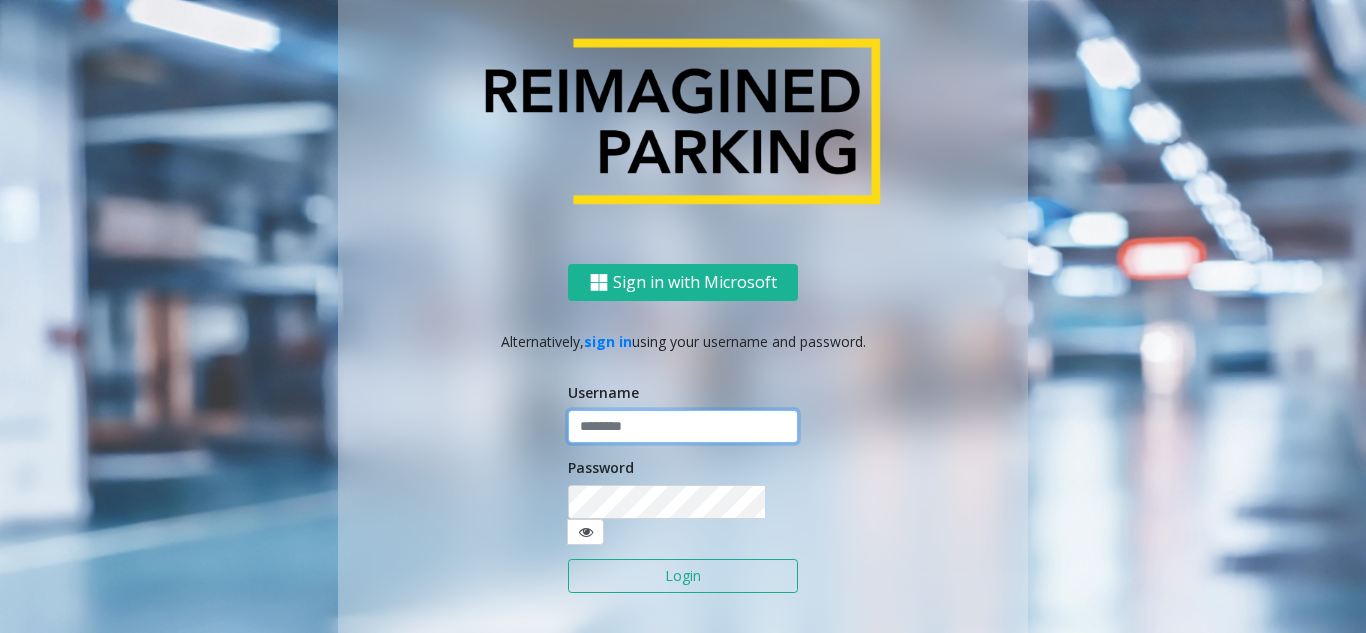 click 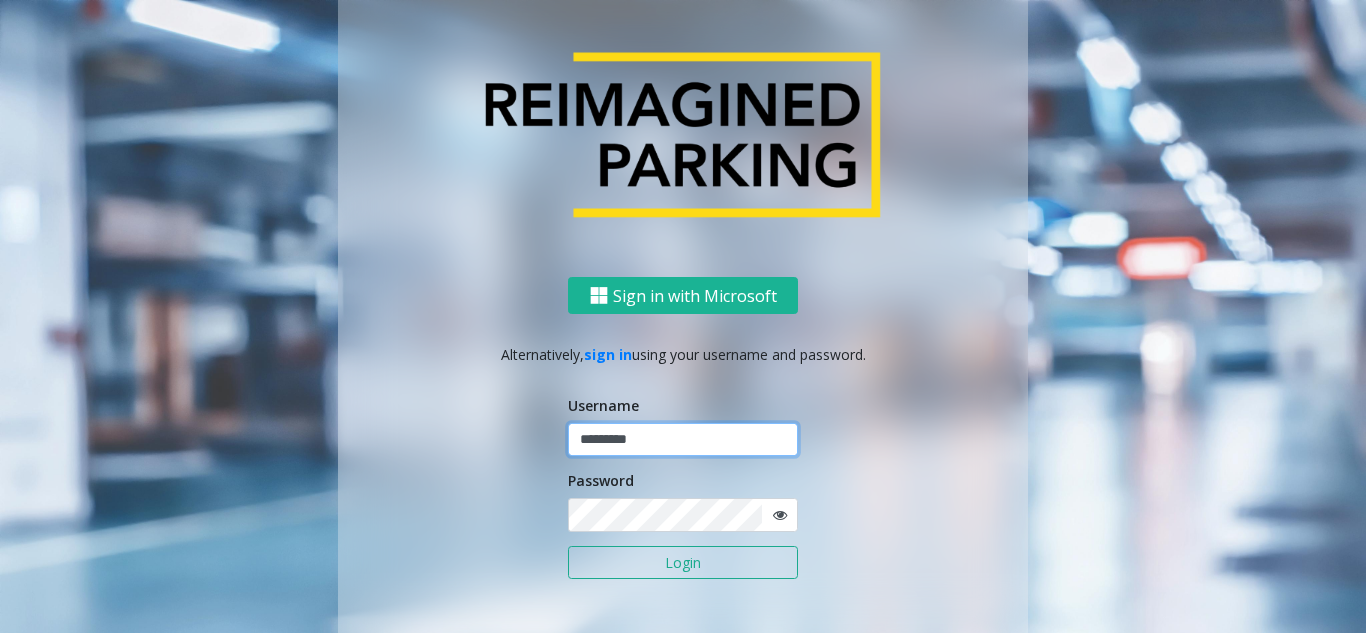 type on "*********" 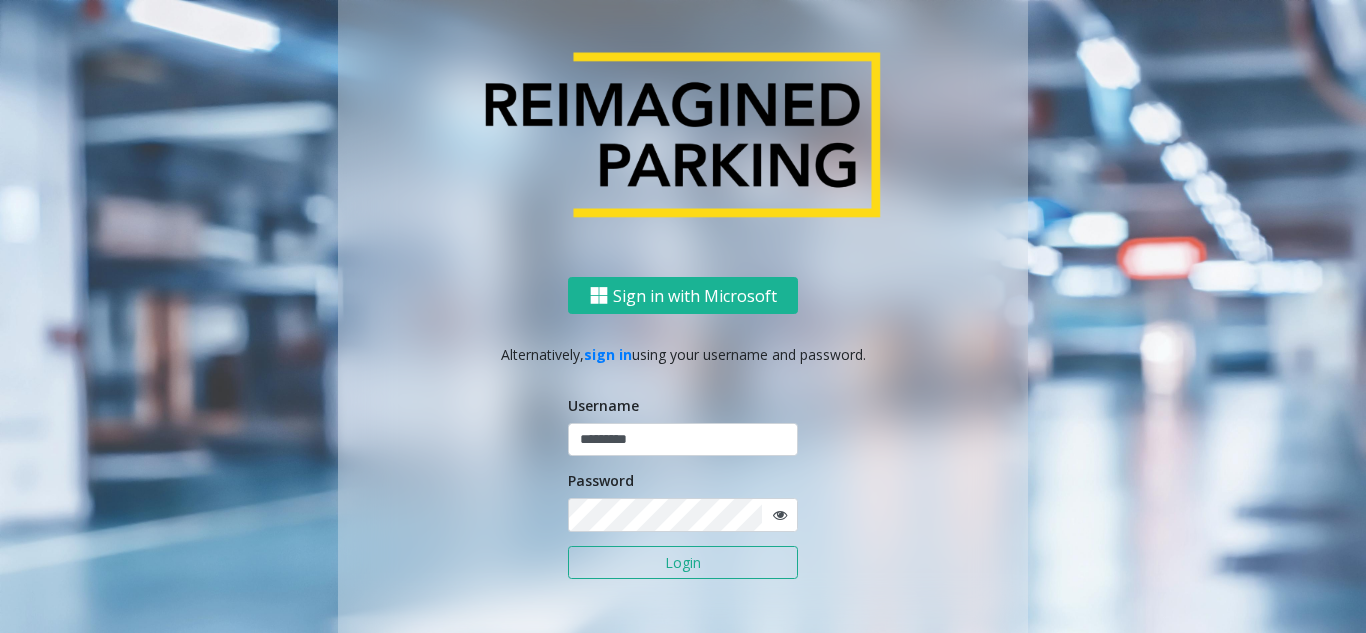 click 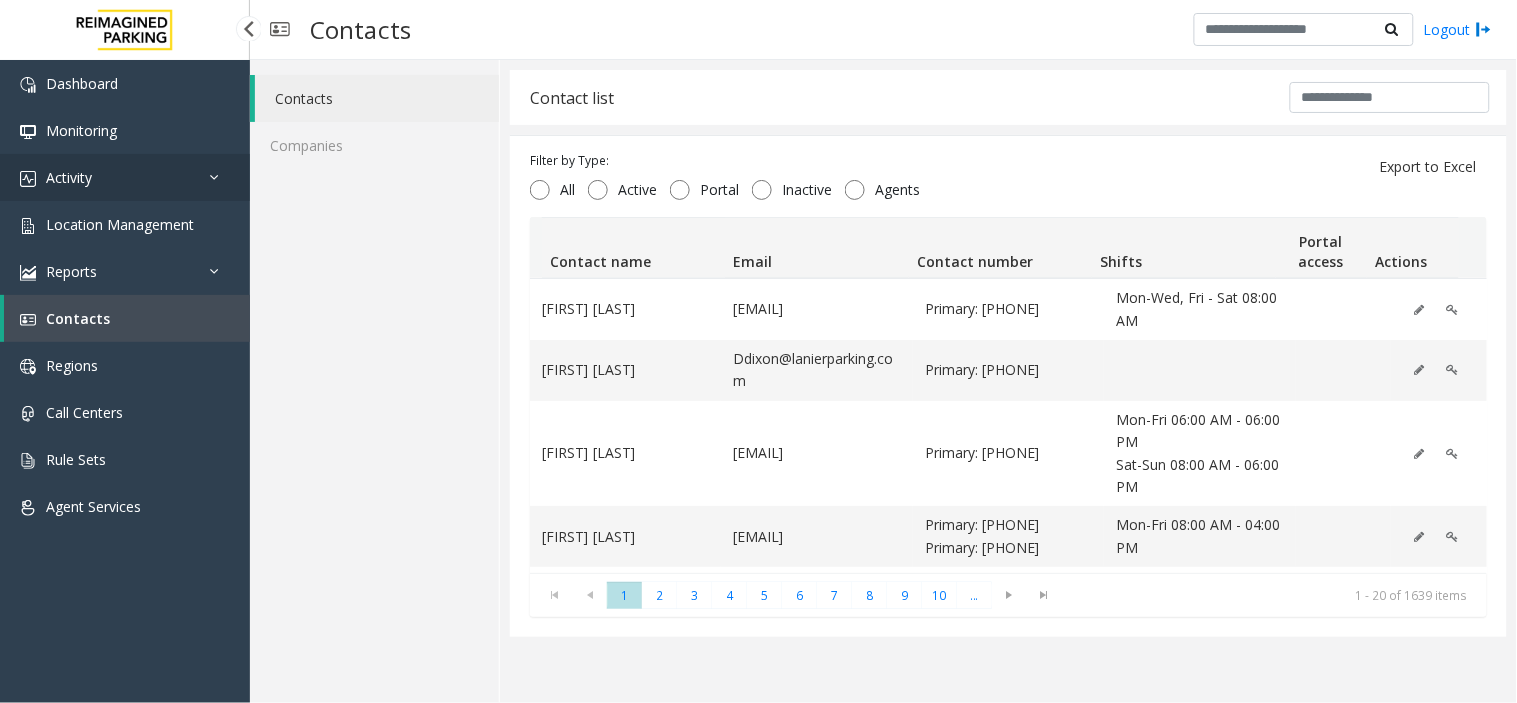 click on "Activity" at bounding box center [125, 177] 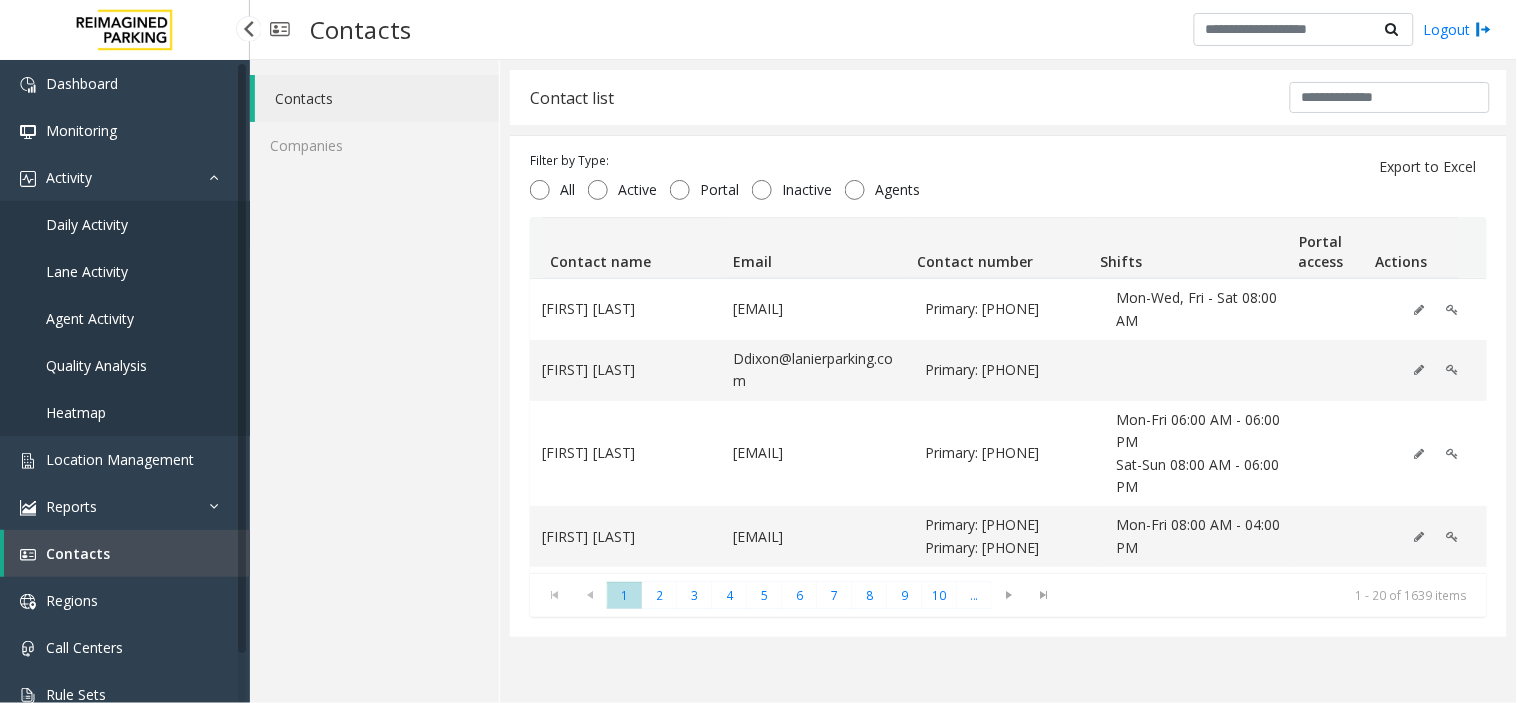 click on "Daily Activity" at bounding box center (125, 224) 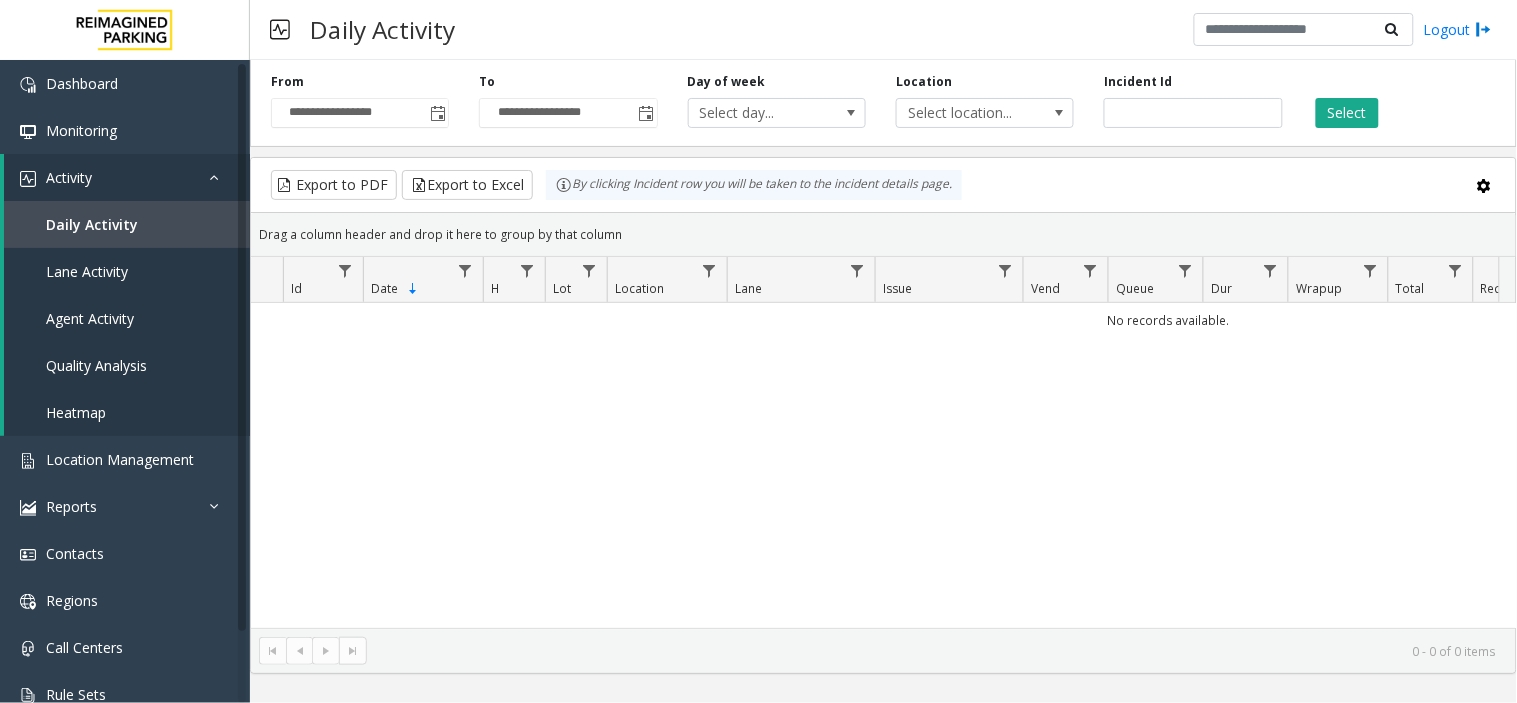 click on "**********" 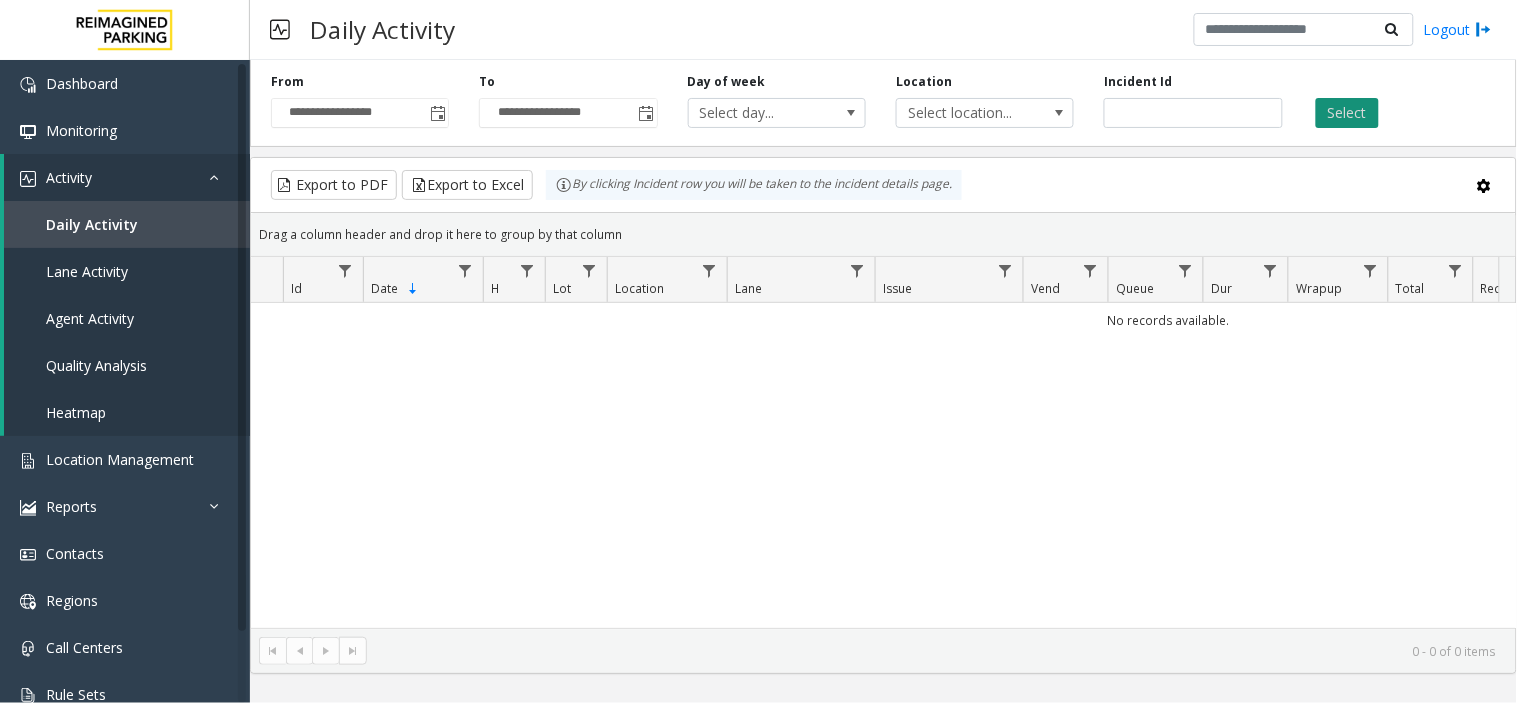 click on "Select" 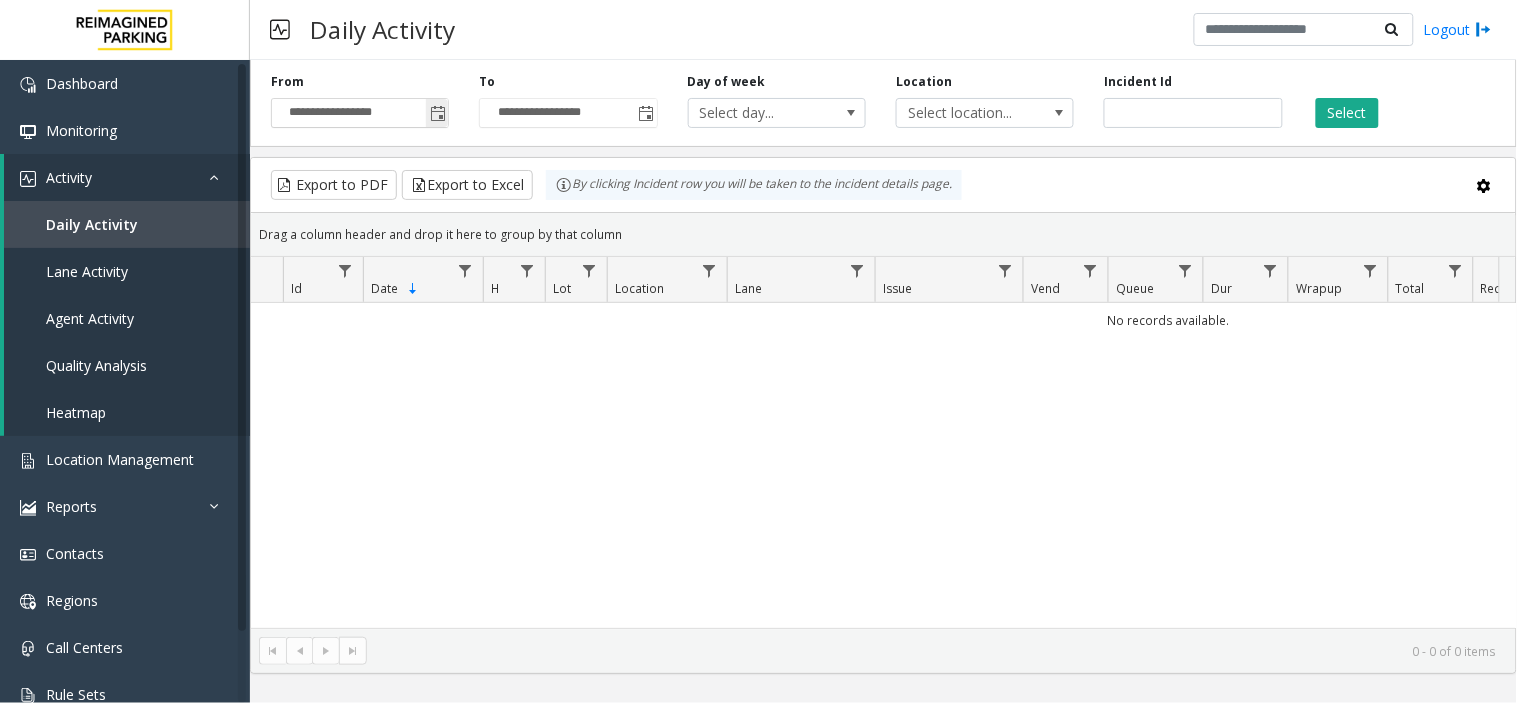 click 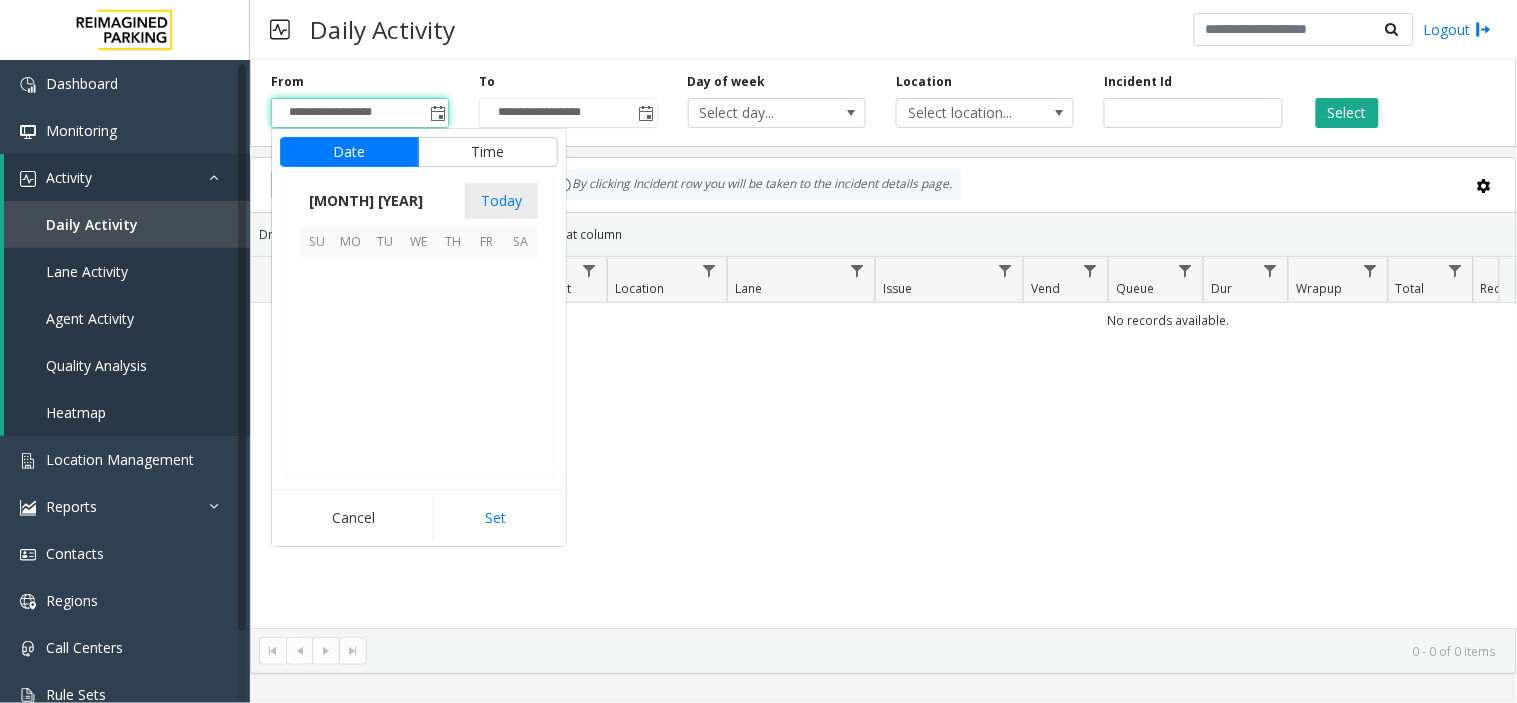 scroll, scrollTop: 358592, scrollLeft: 0, axis: vertical 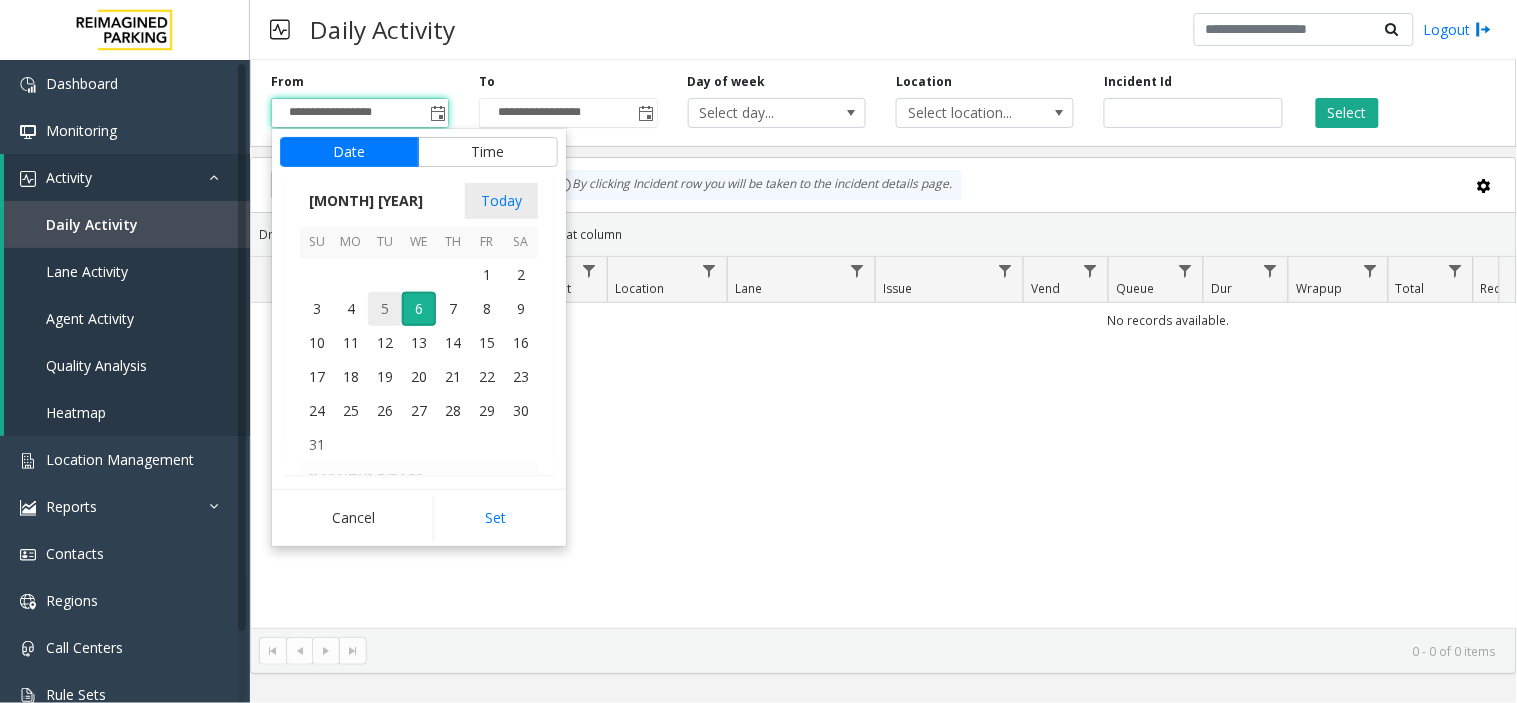 click on "5" at bounding box center (385, 309) 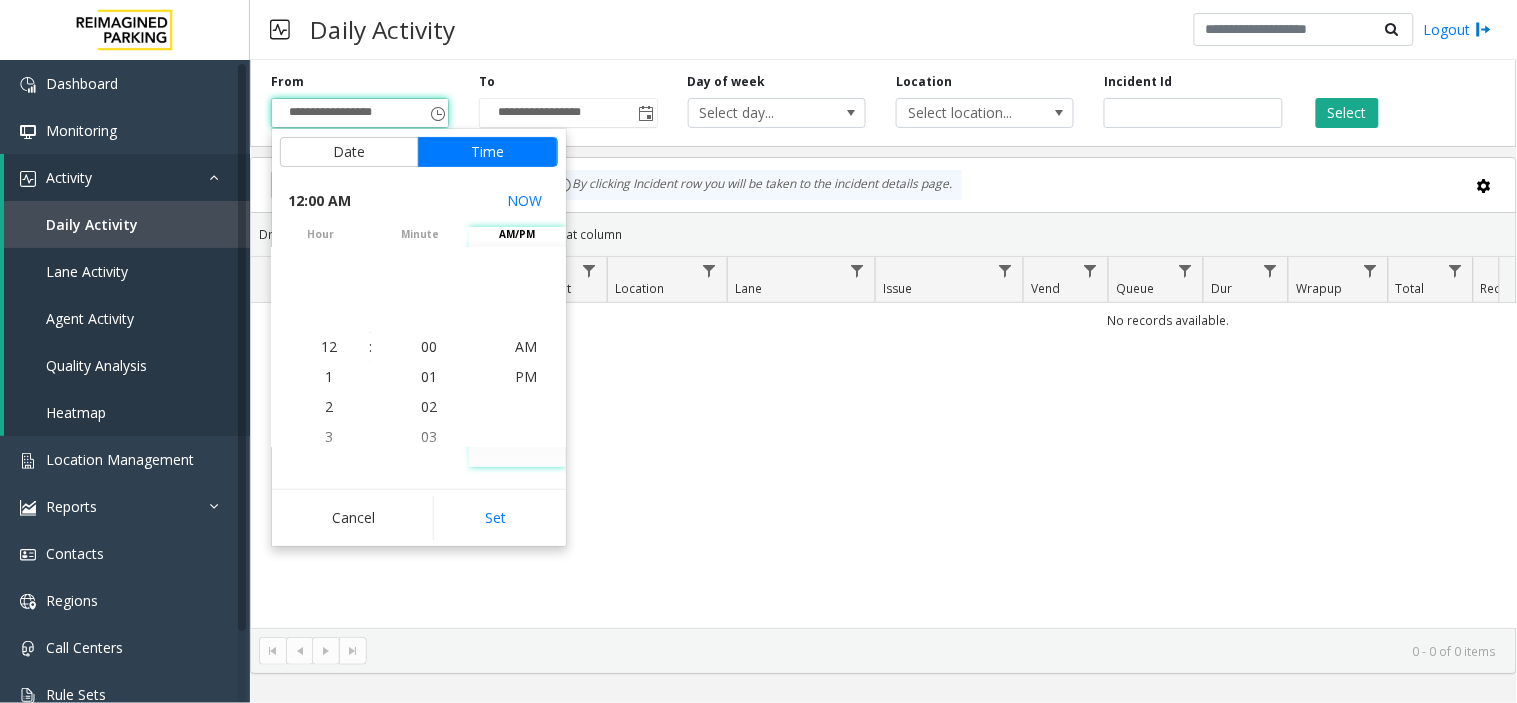drag, startPoint x: 500, startPoint y: 507, endPoint x: 493, endPoint y: 520, distance: 14.764823 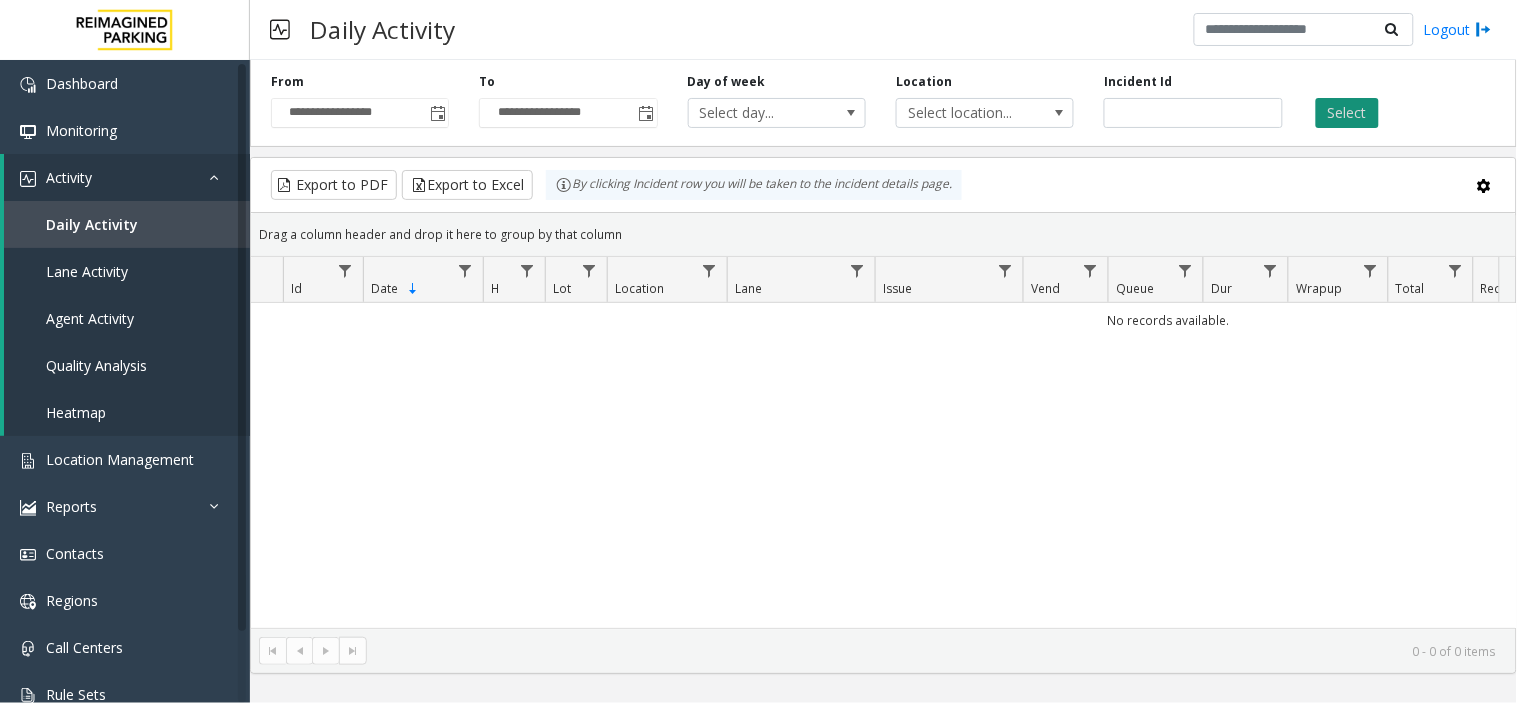 click on "Select" 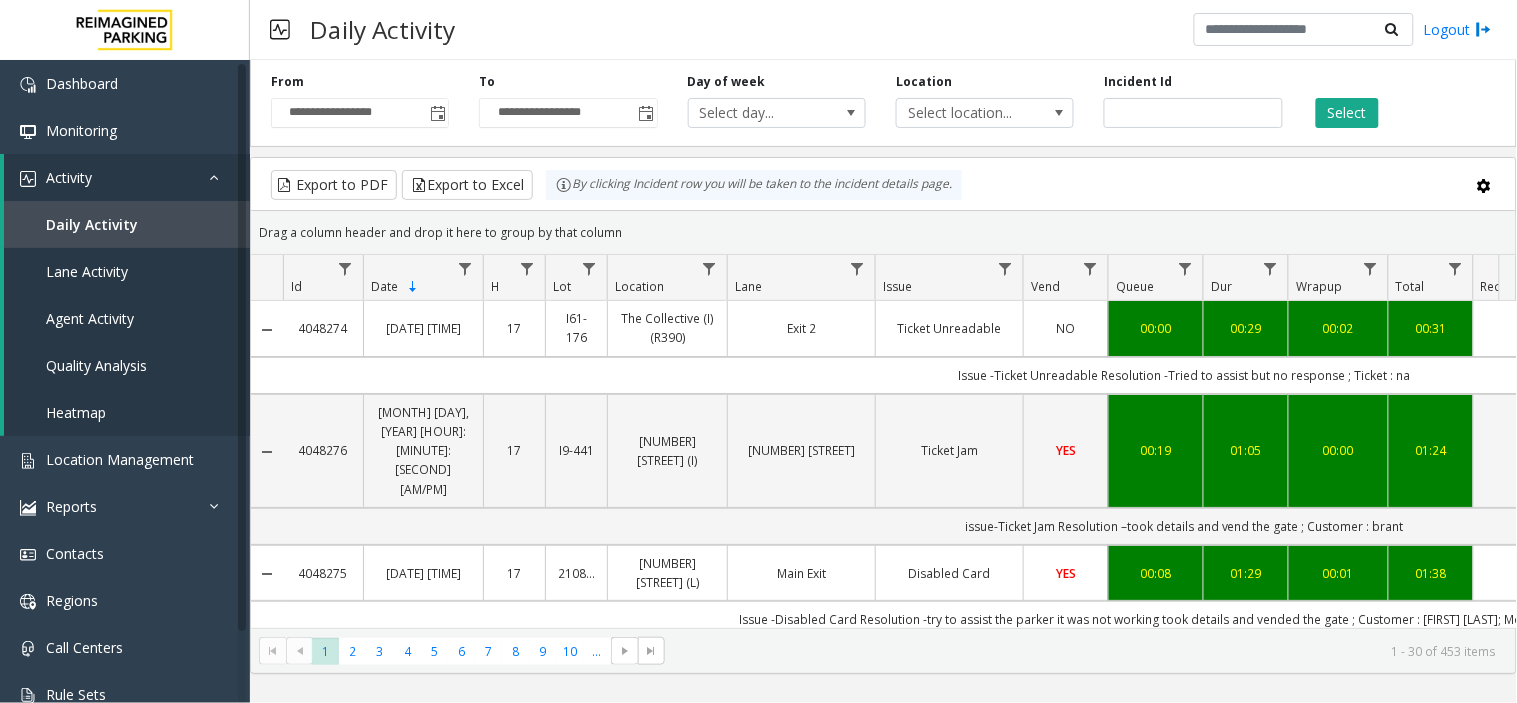 scroll, scrollTop: 0, scrollLeft: 303, axis: horizontal 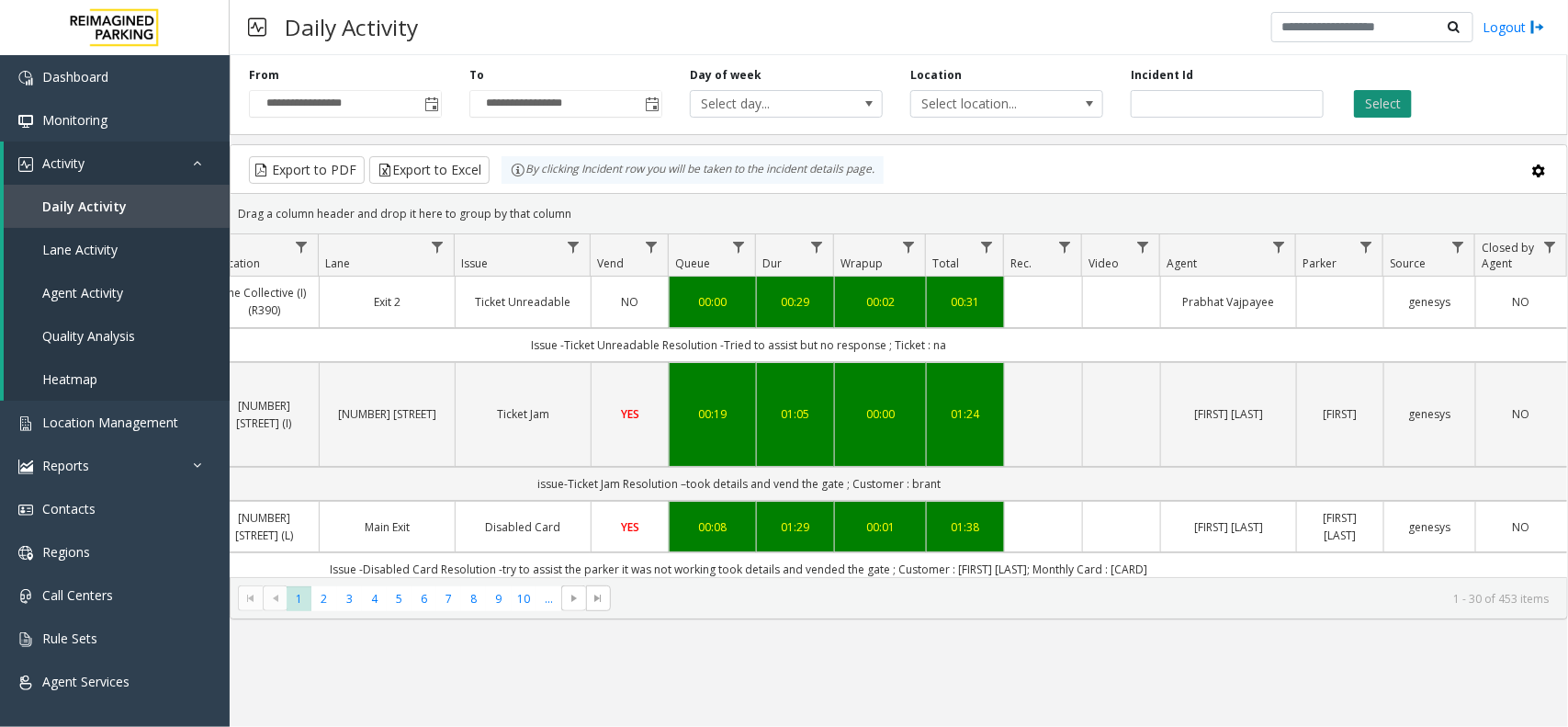 click on "Select" 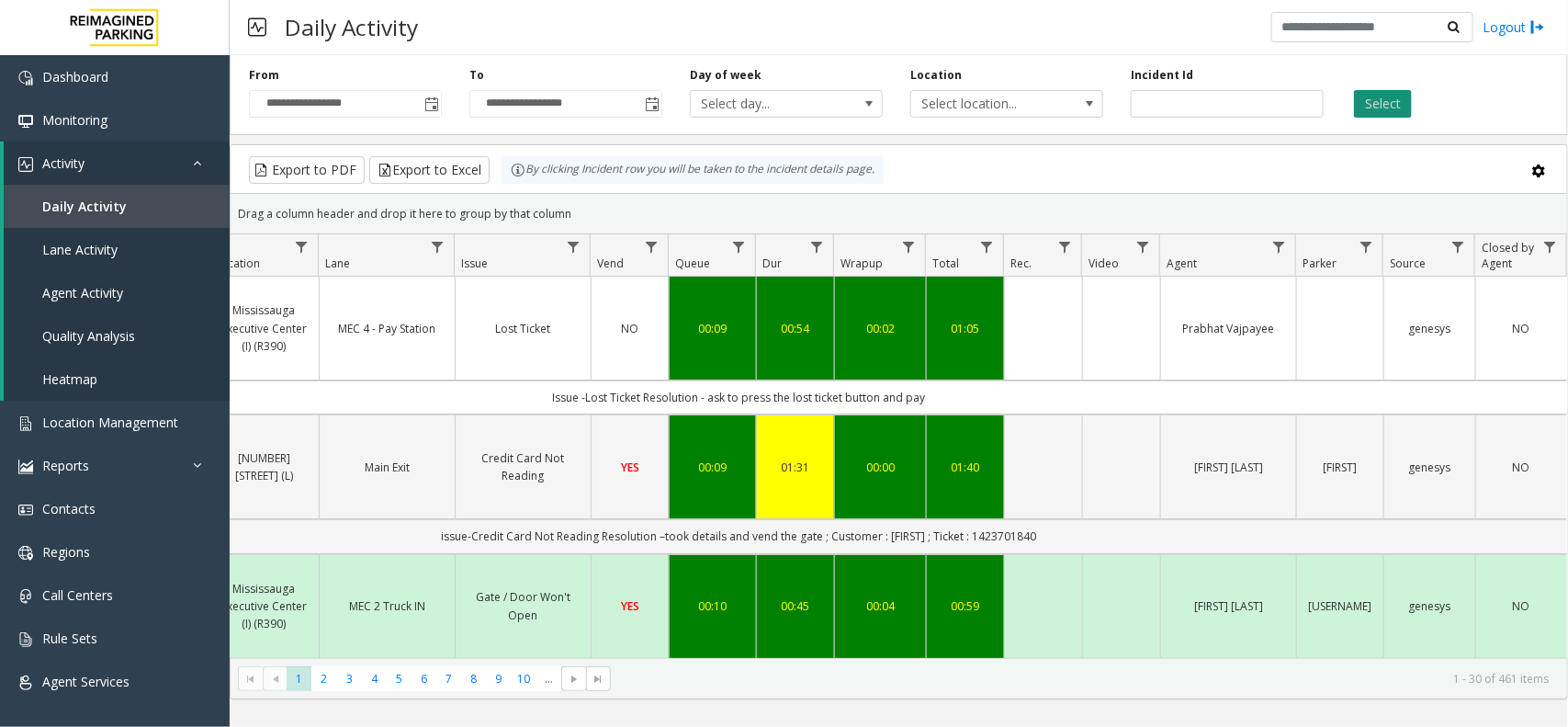 click on "Select" 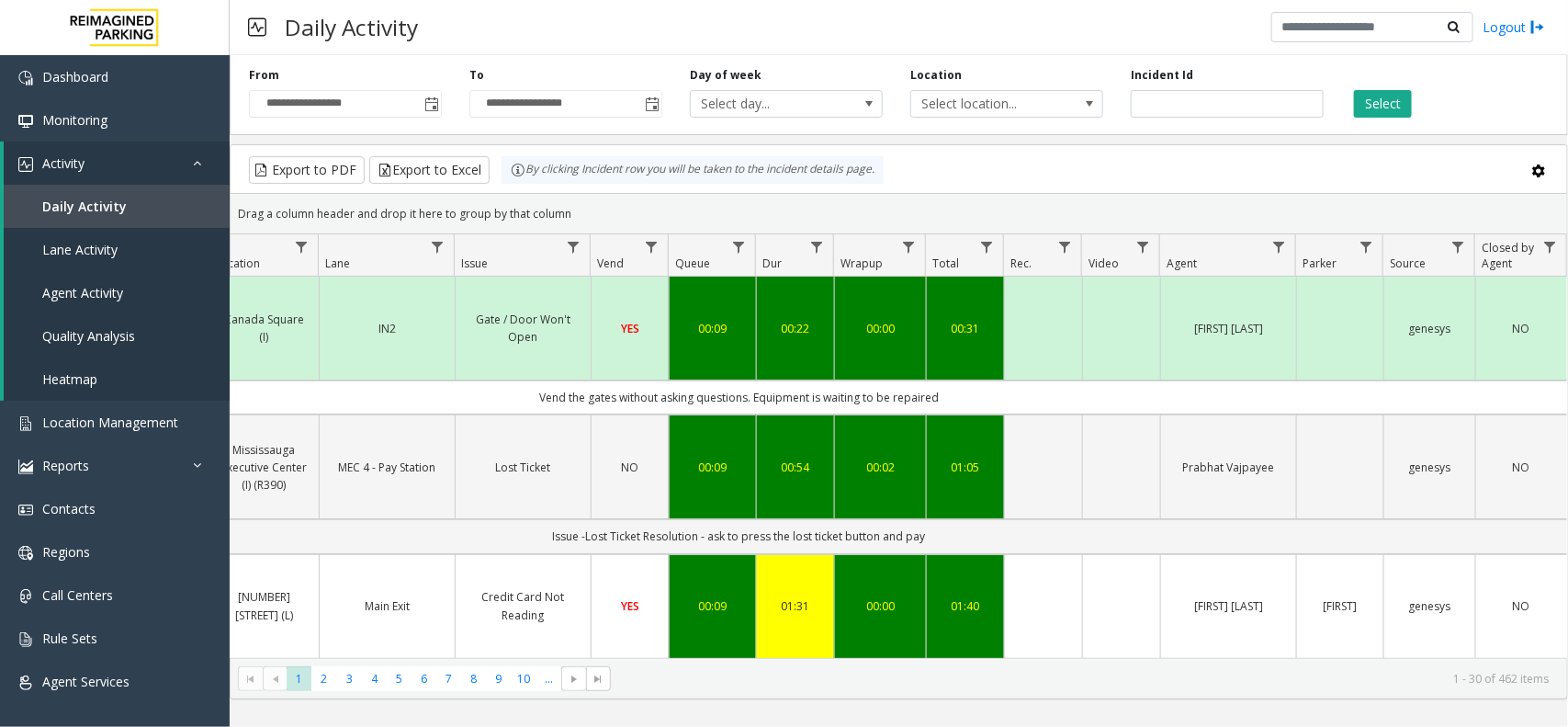 scroll, scrollTop: 0, scrollLeft: 0, axis: both 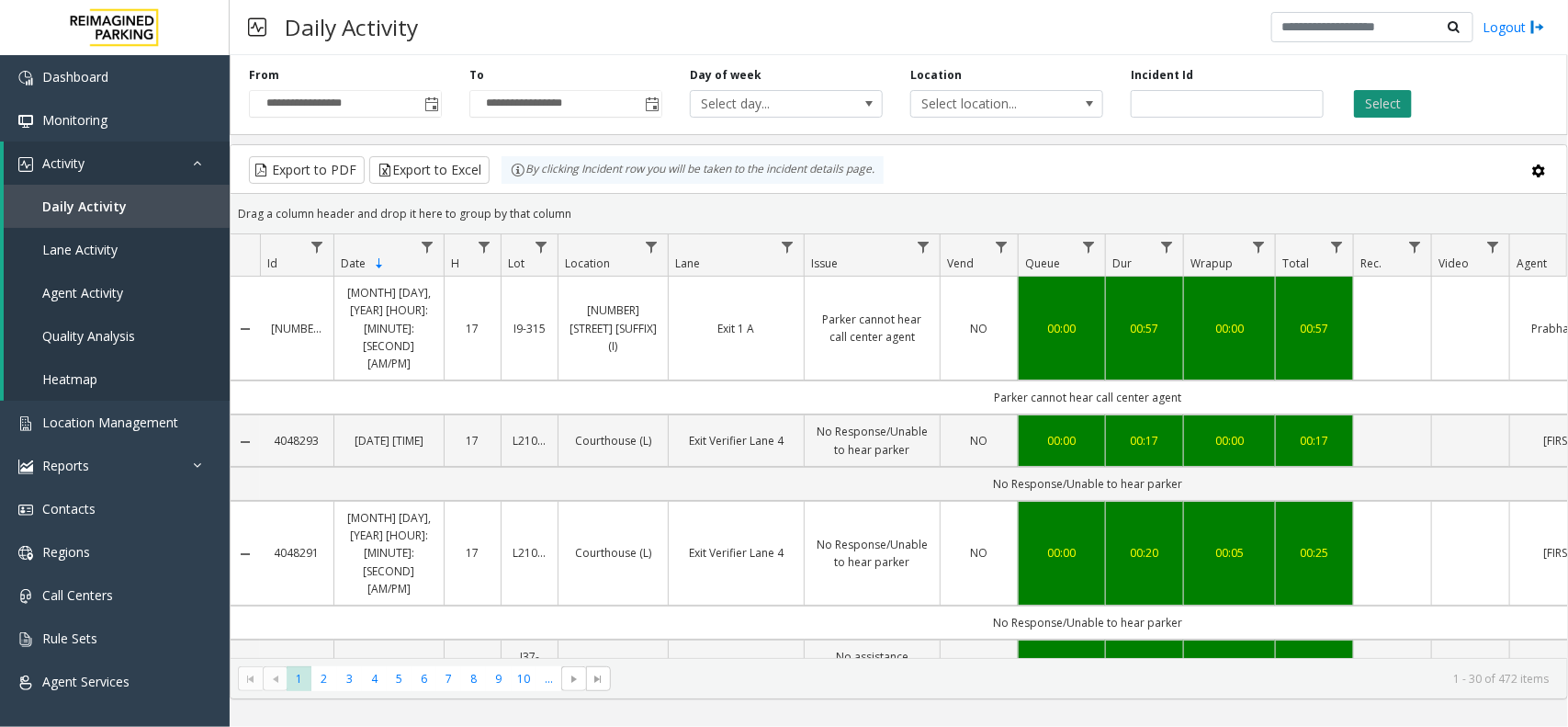 click on "Select" 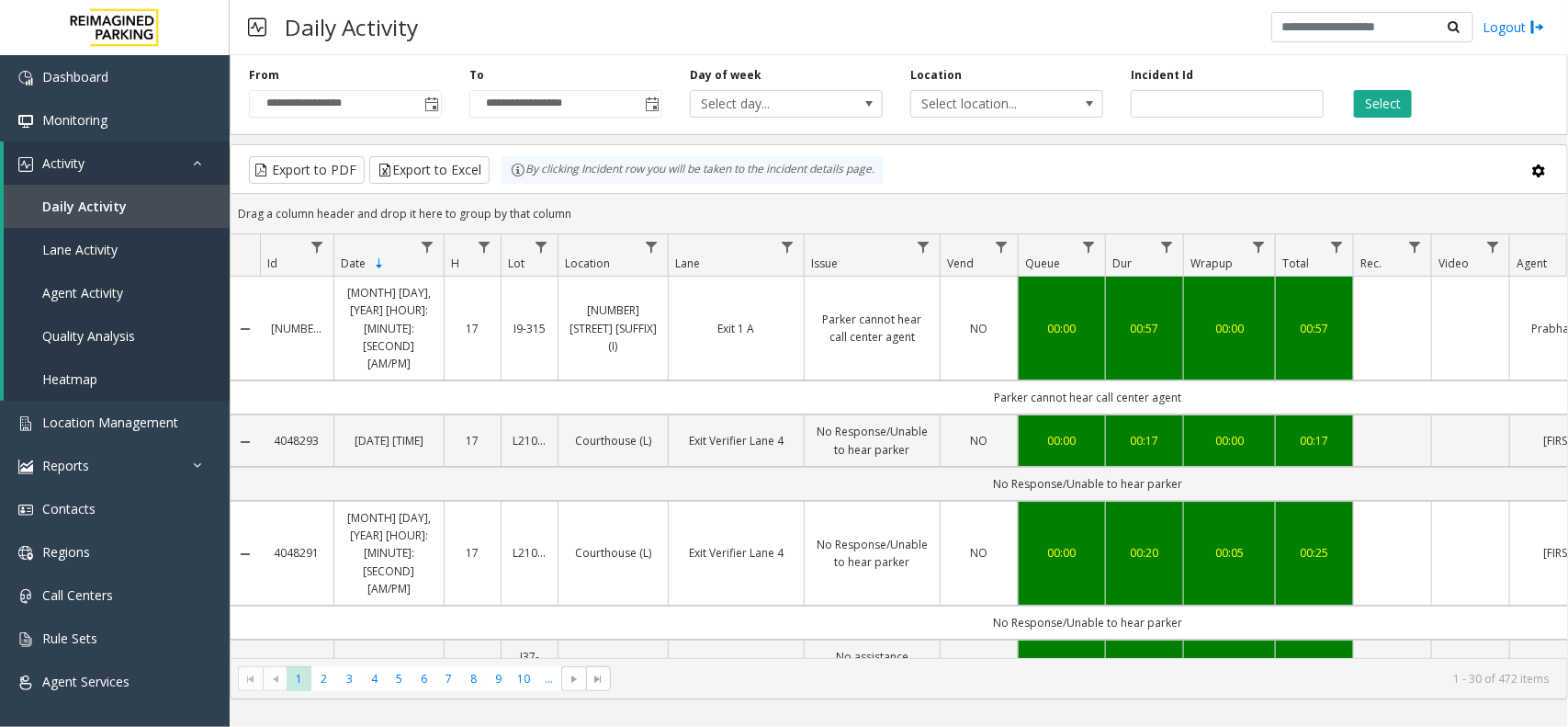 scroll, scrollTop: 0, scrollLeft: 166, axis: horizontal 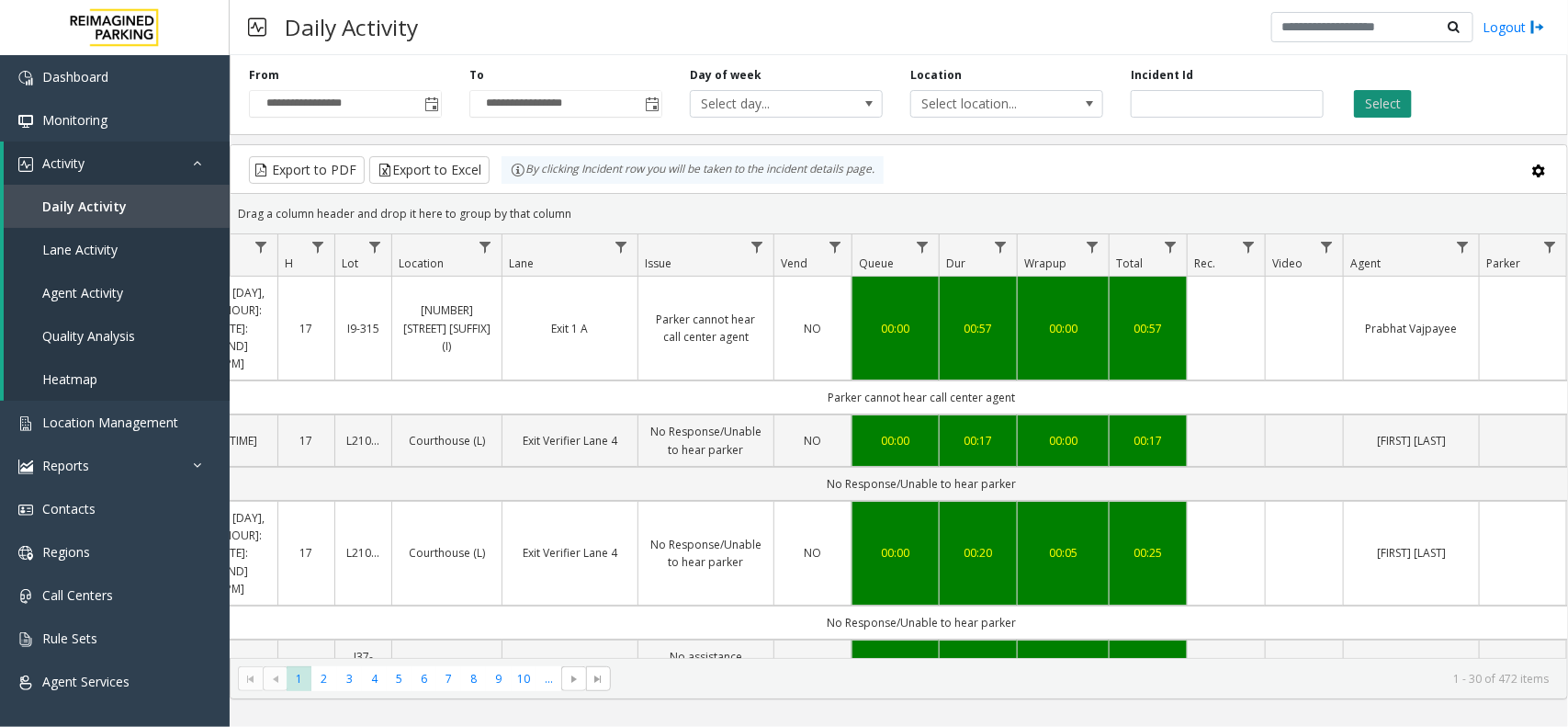 click on "Select" 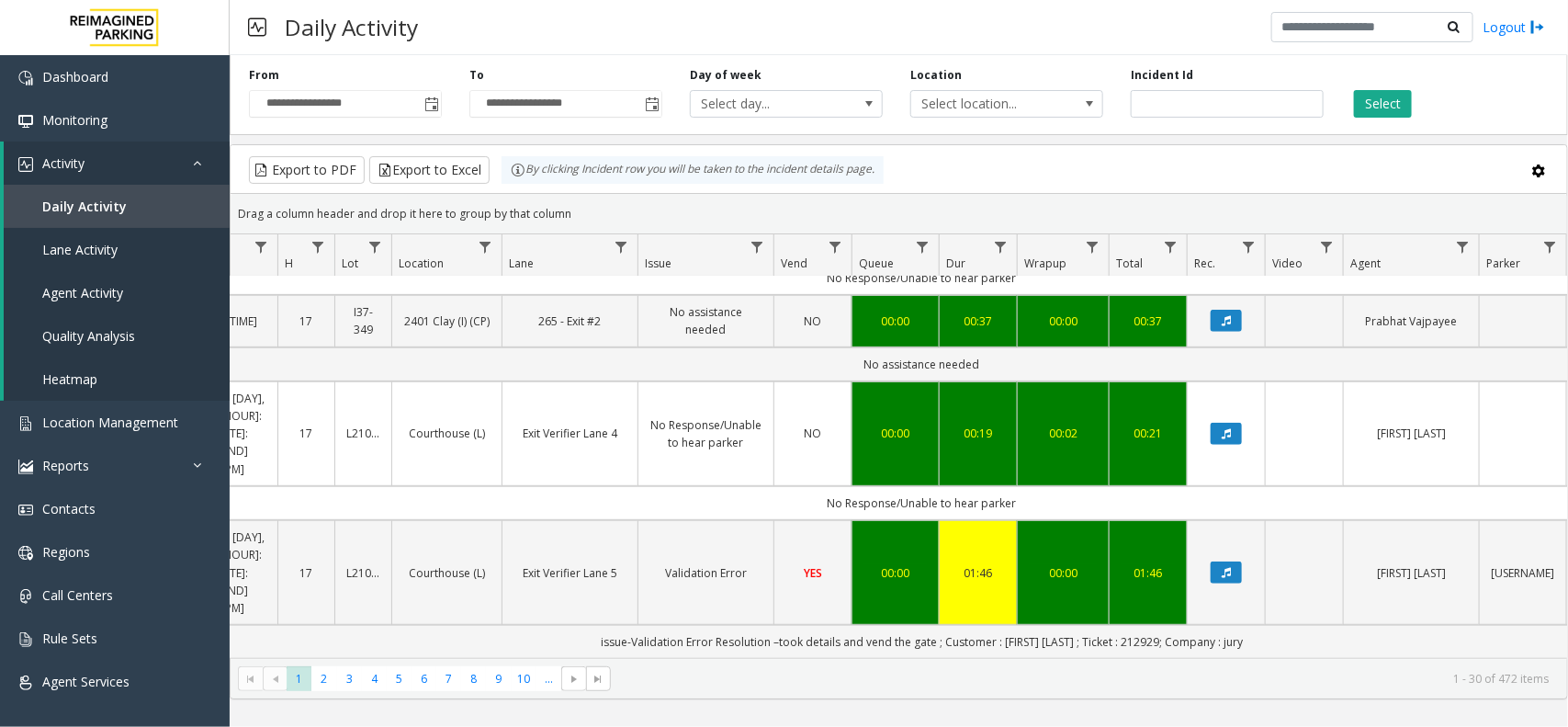 scroll, scrollTop: 0, scrollLeft: 166, axis: horizontal 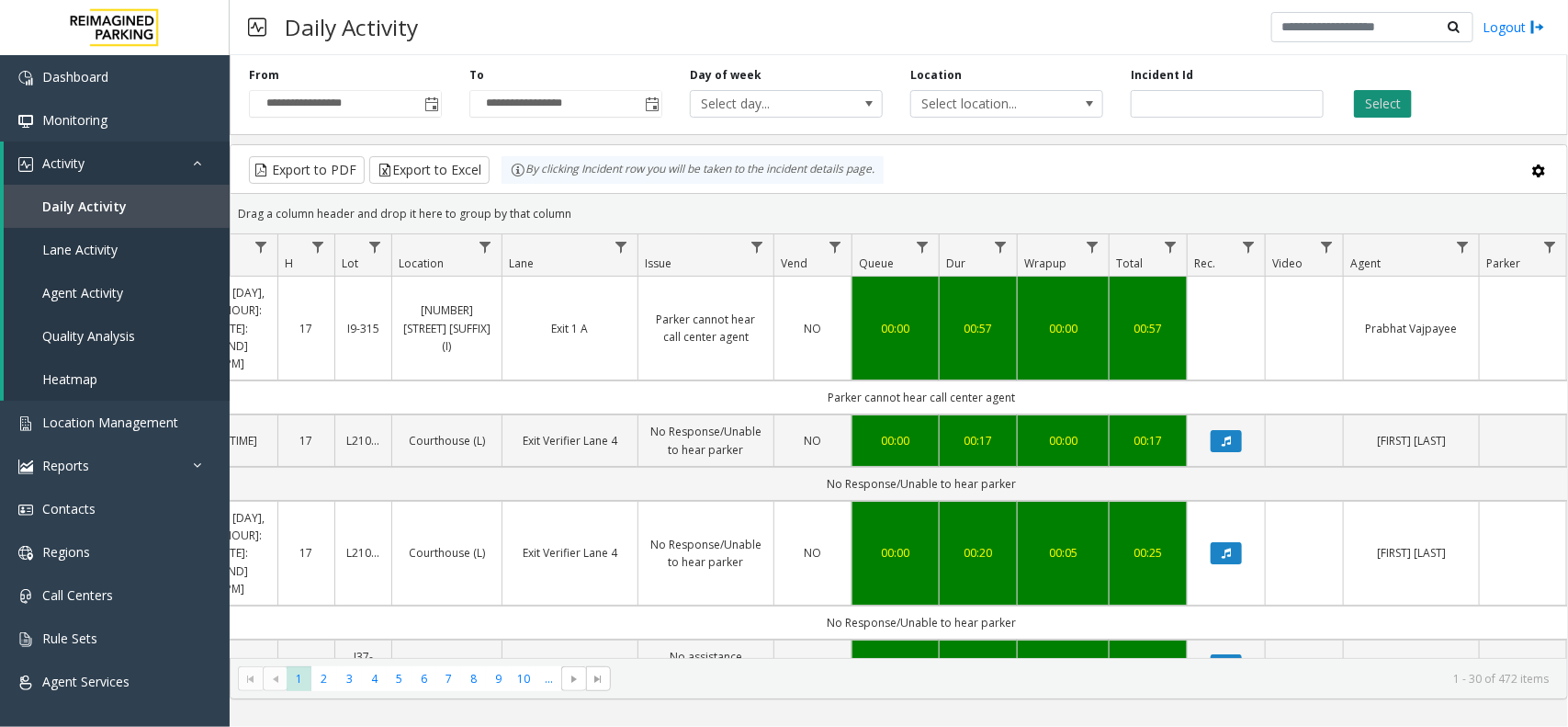 click on "Select" 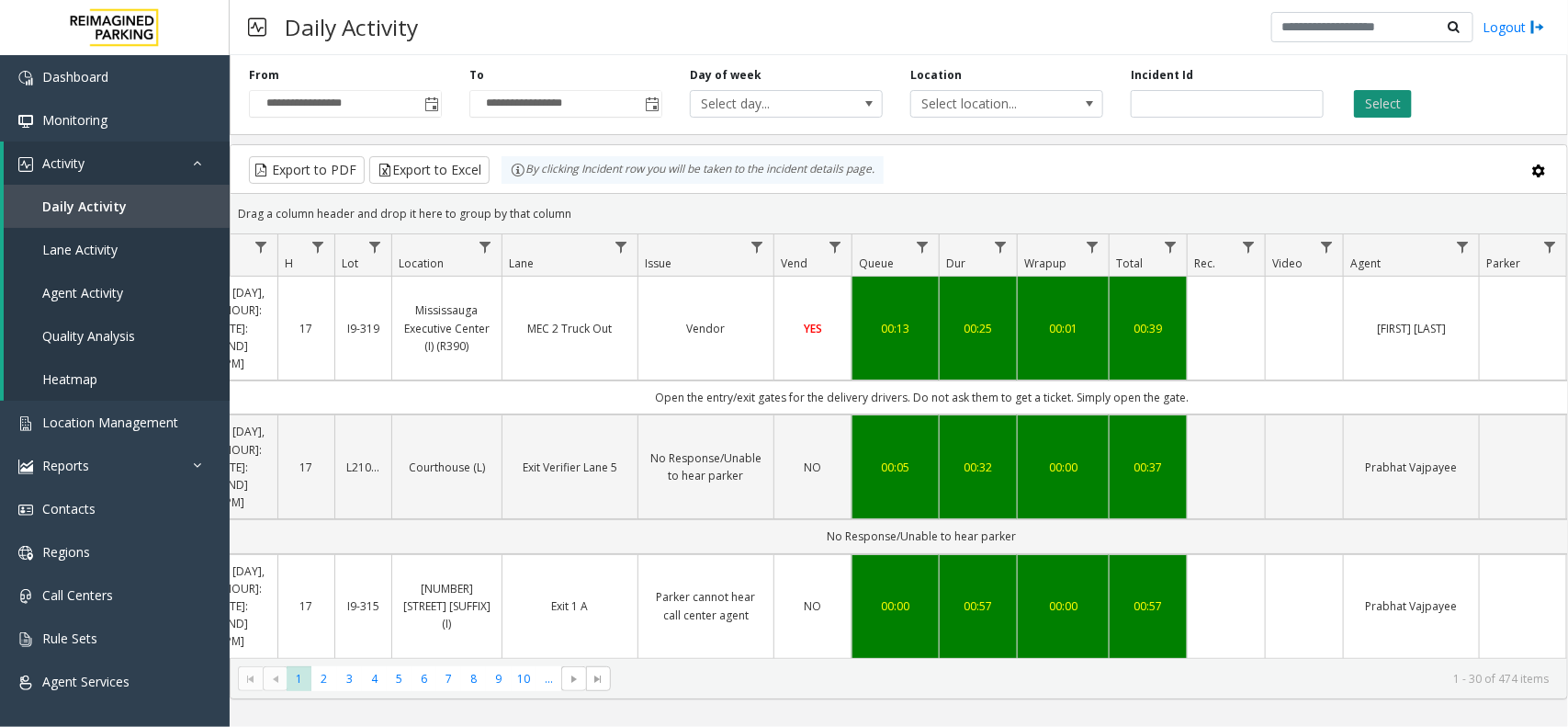 click on "Select" 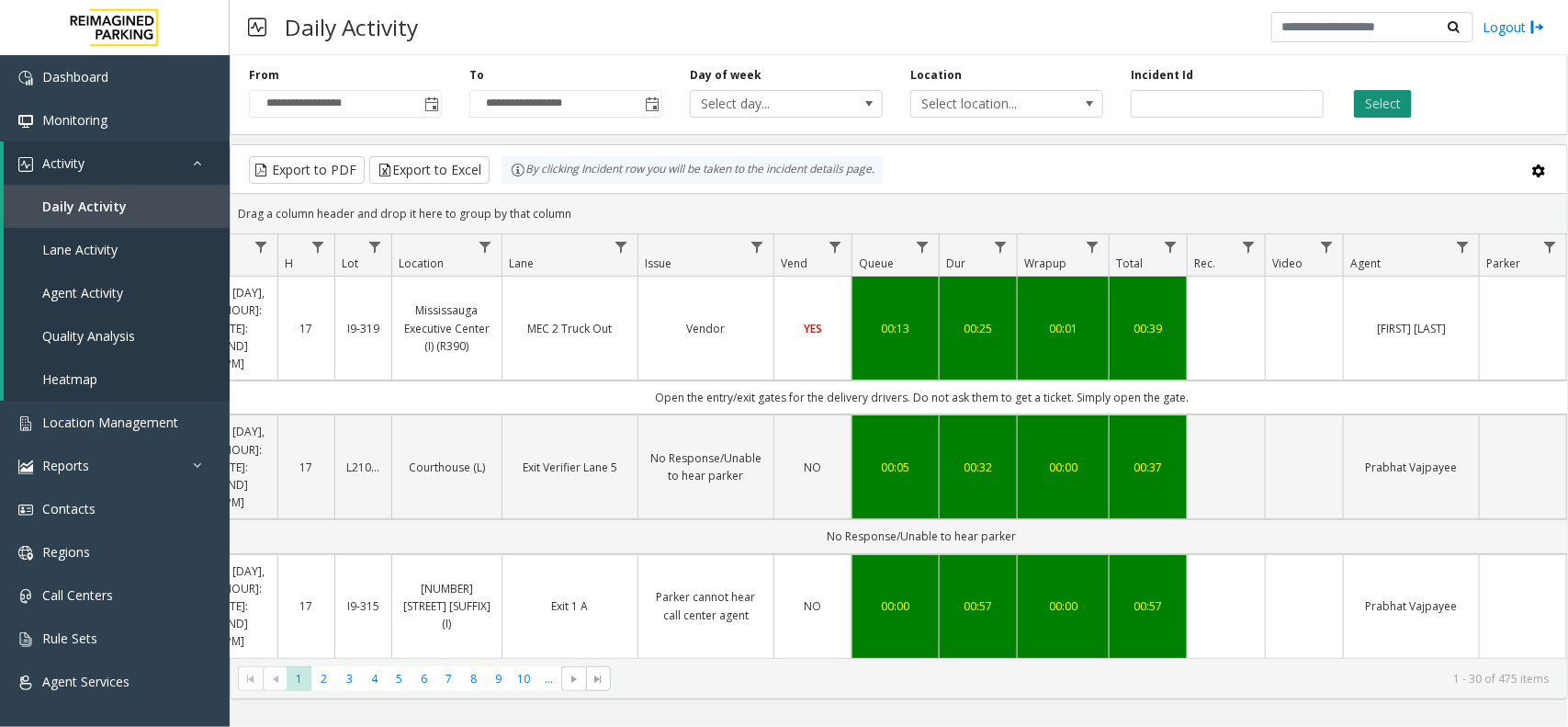click on "Select" 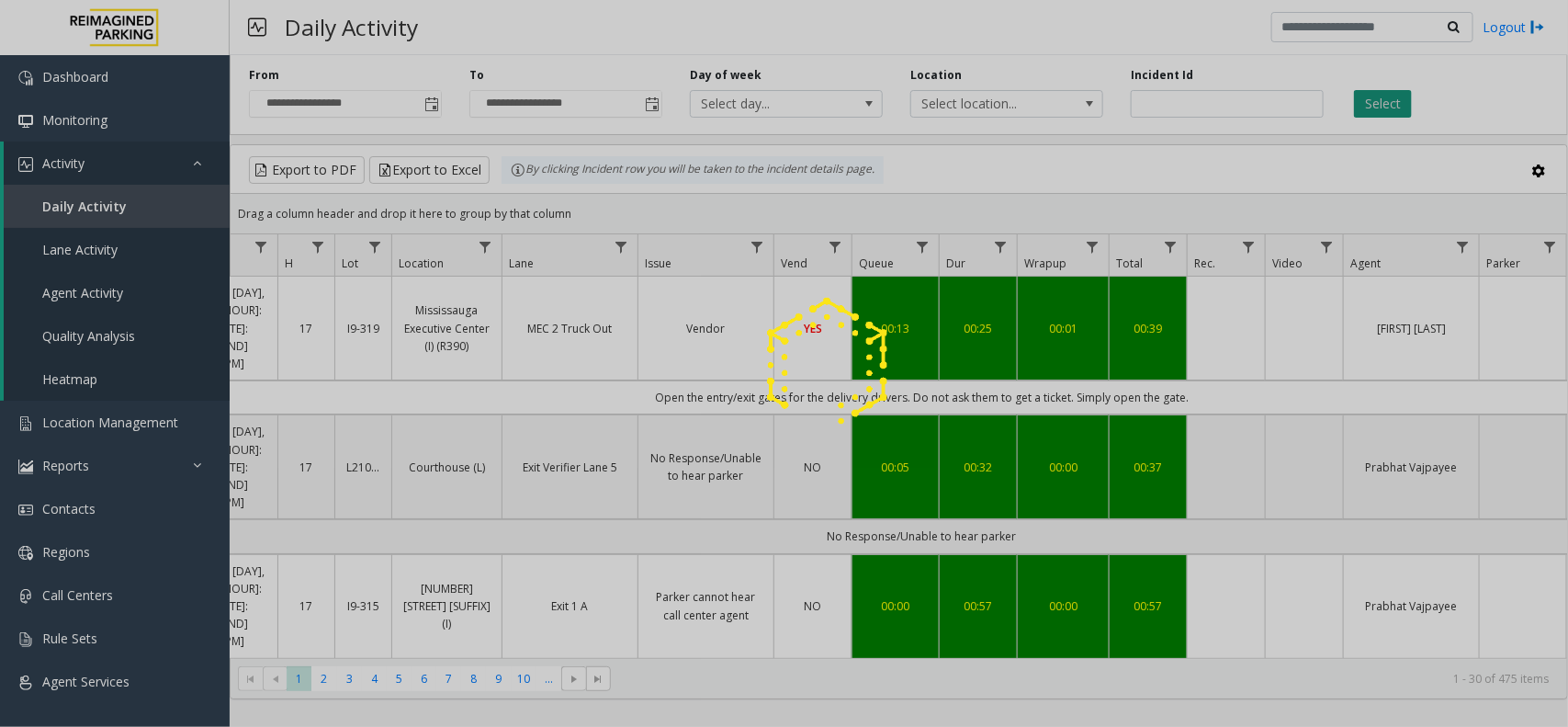 click 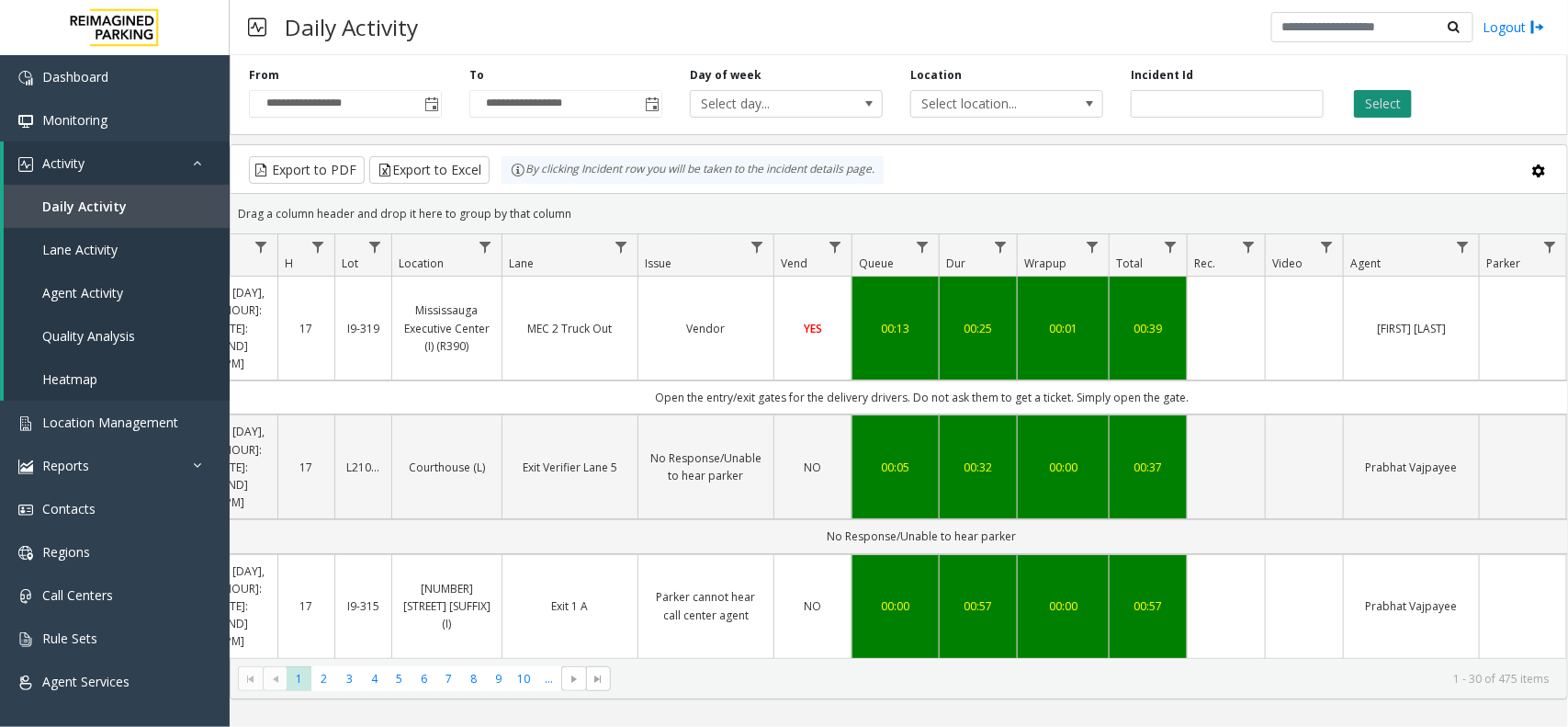 click on "Select" 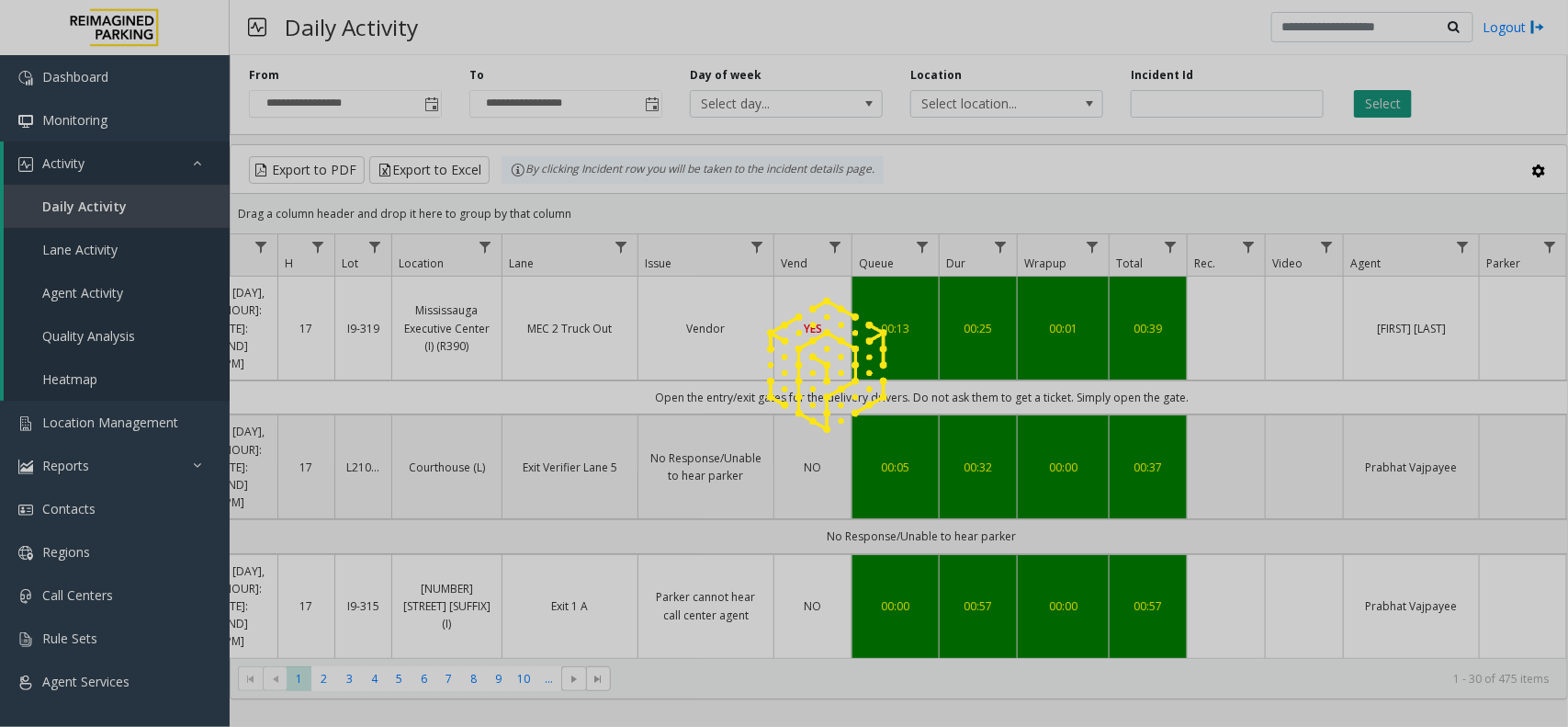 click 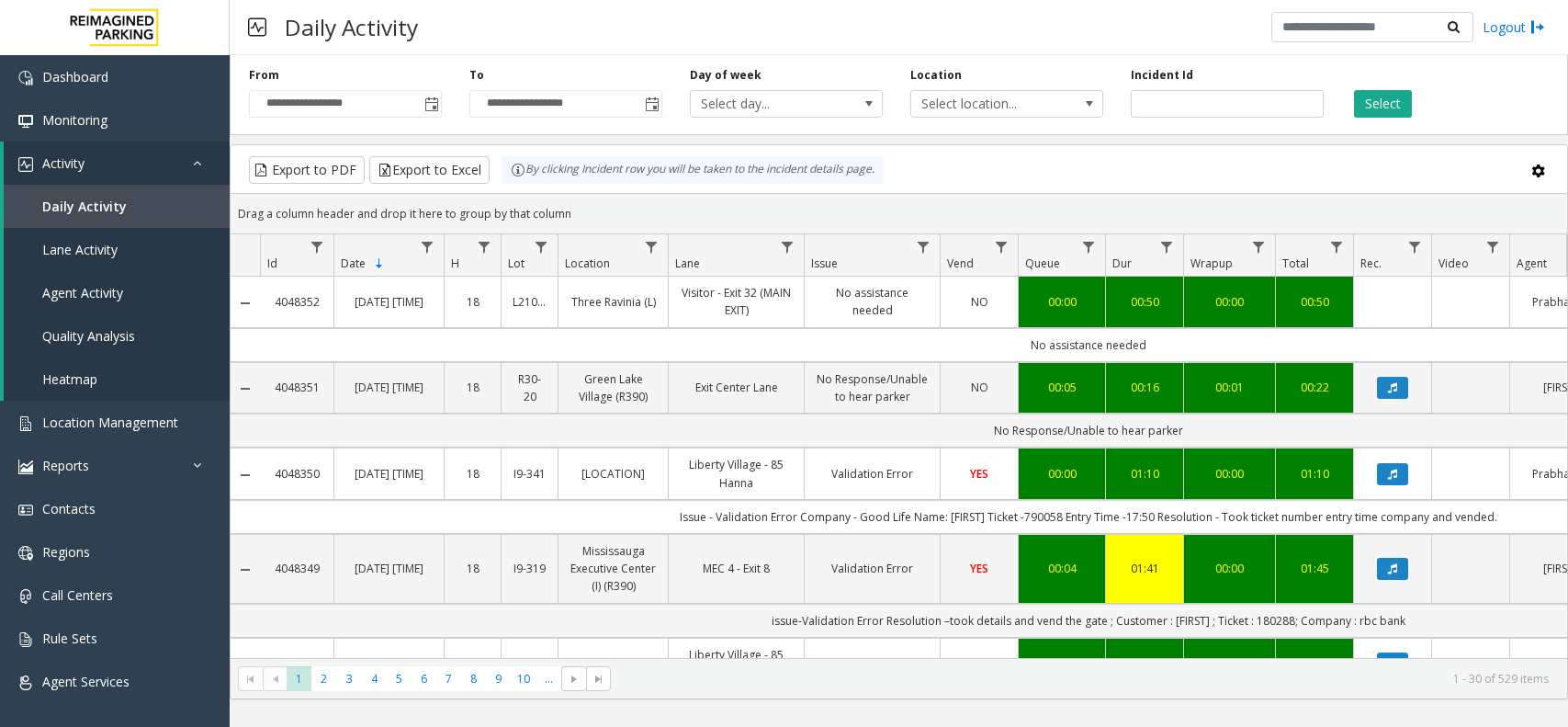 scroll, scrollTop: 0, scrollLeft: 0, axis: both 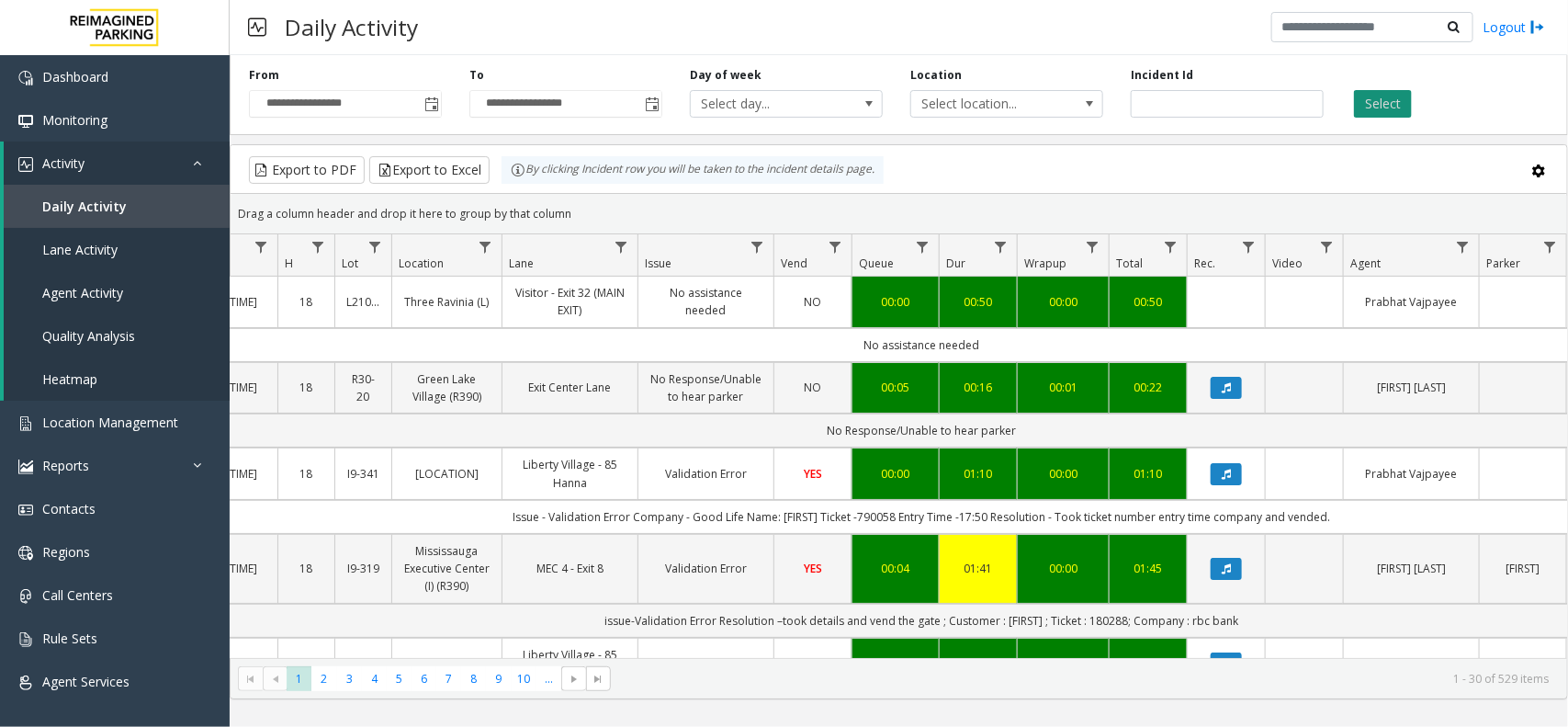 click on "Select" 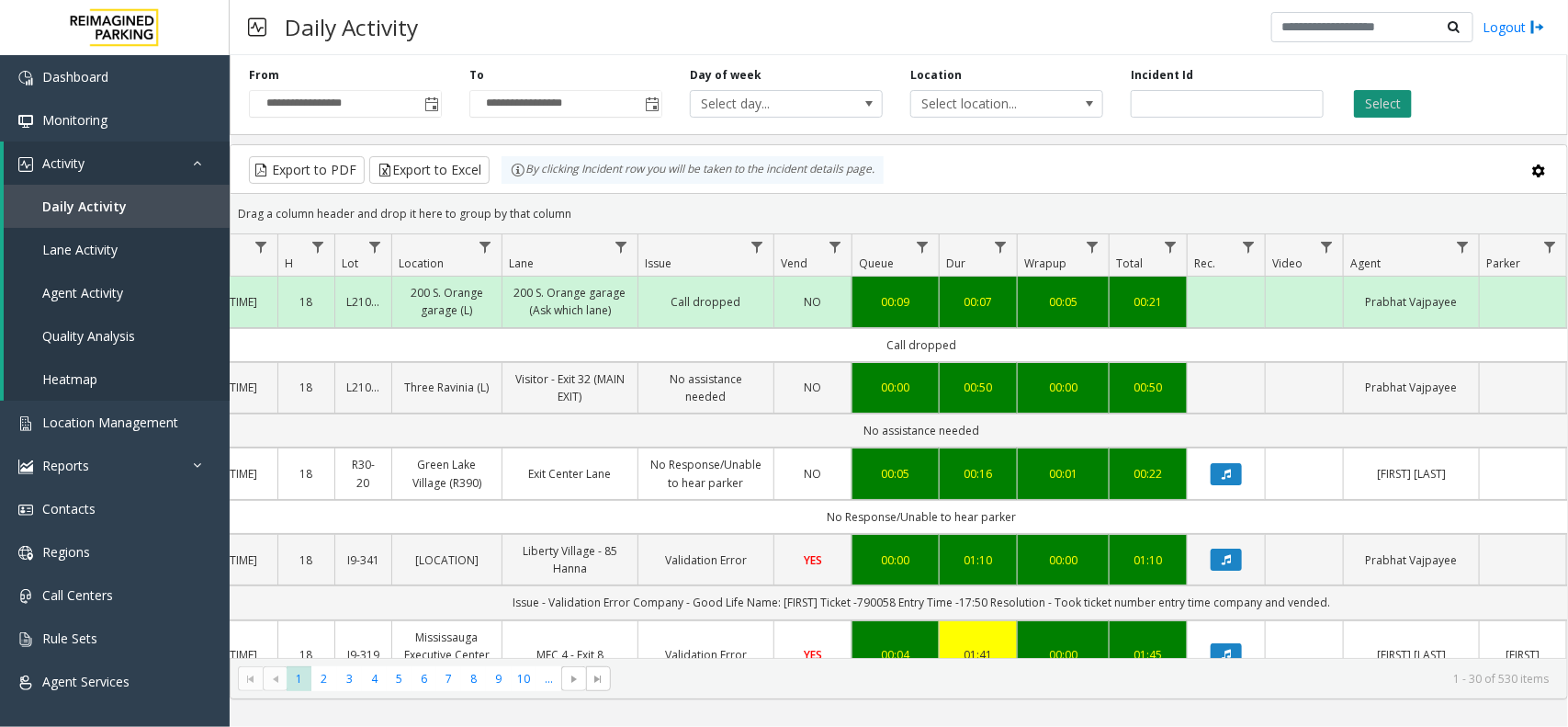 click on "Select" 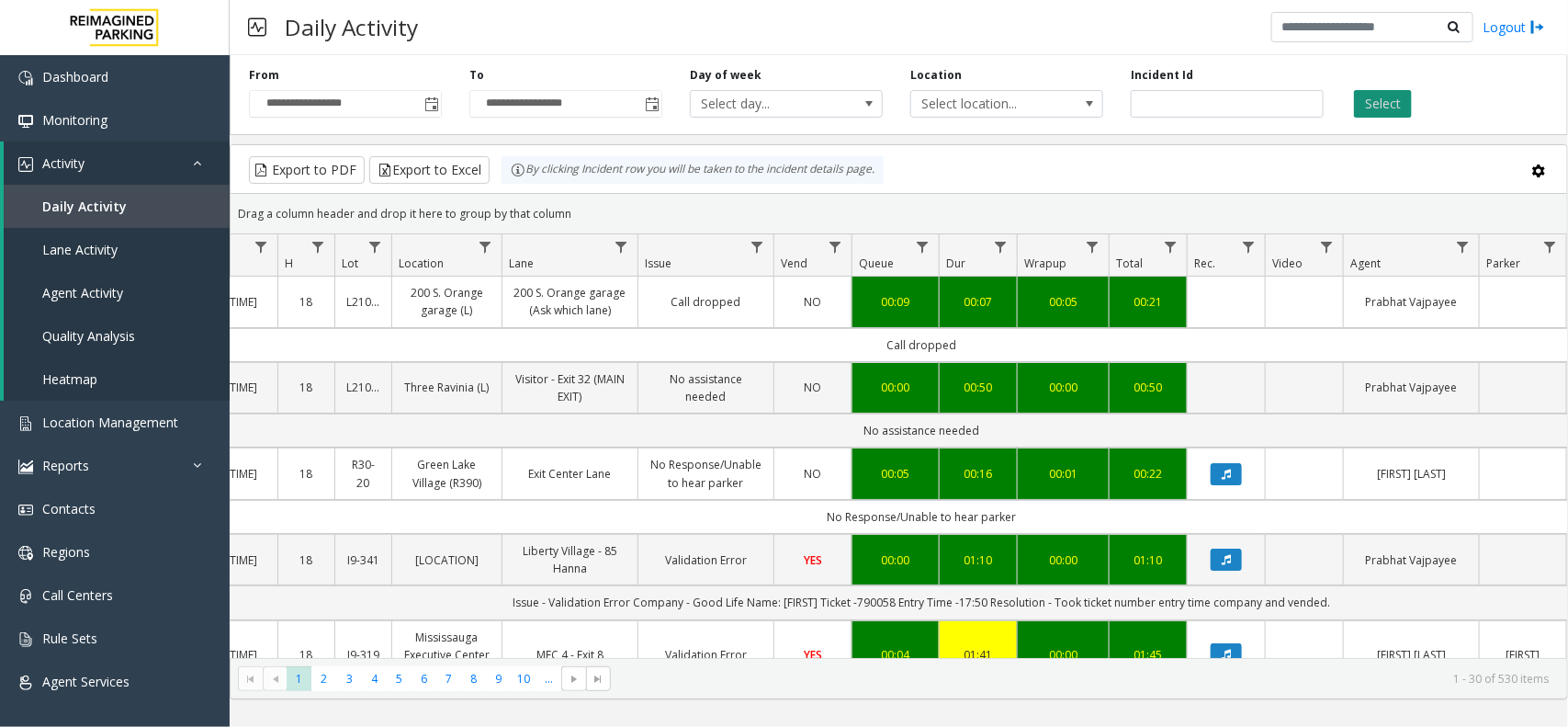 click on "Select" 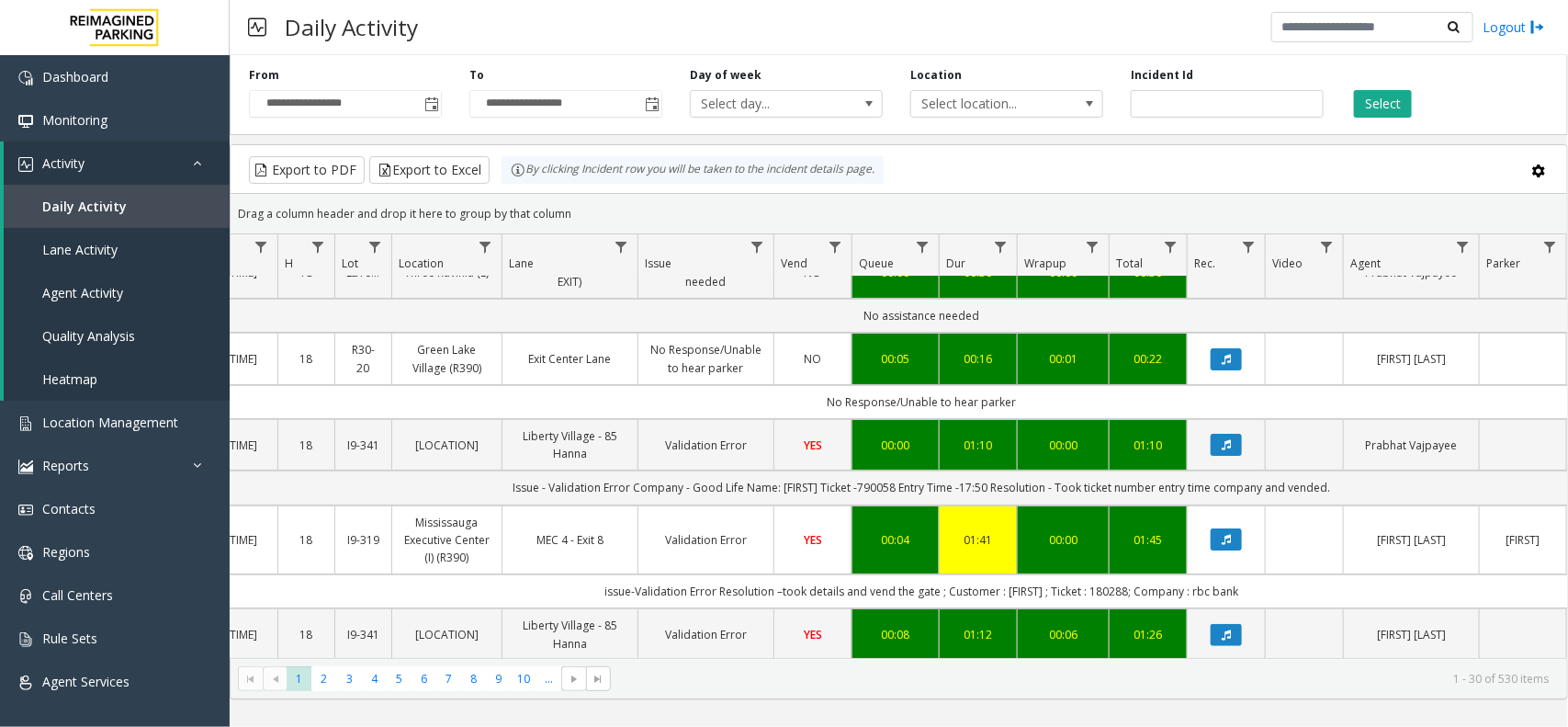scroll, scrollTop: 0, scrollLeft: 166, axis: horizontal 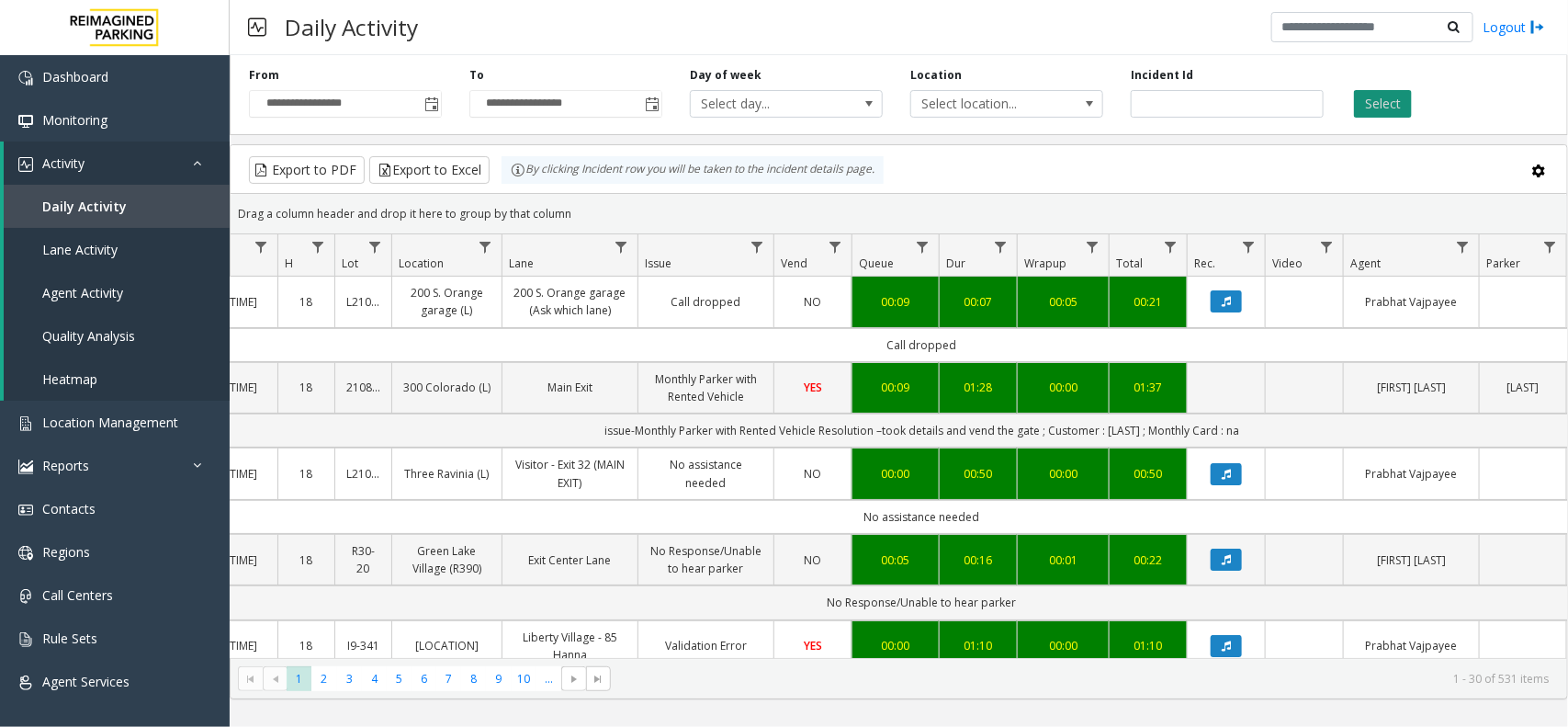 click on "Select" 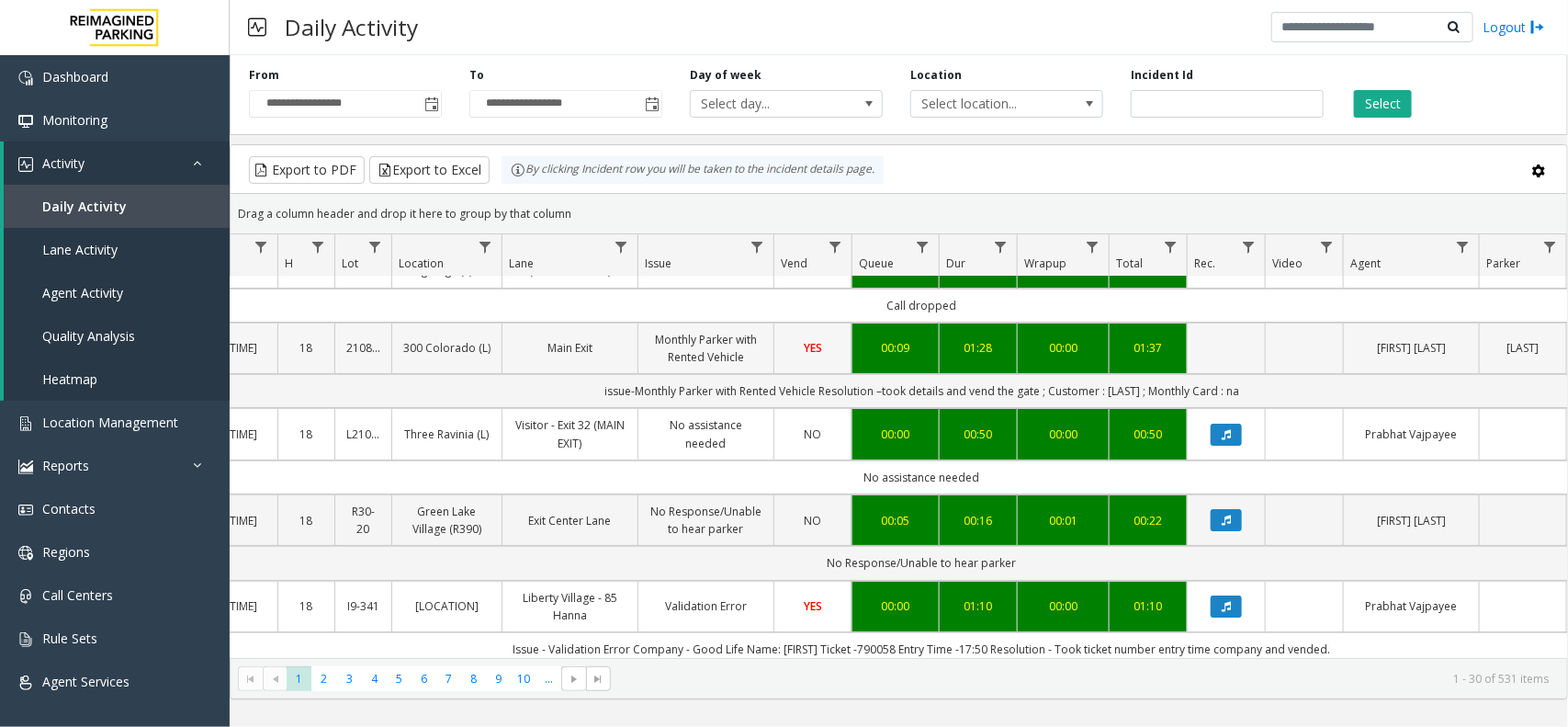 scroll, scrollTop: 0, scrollLeft: 166, axis: horizontal 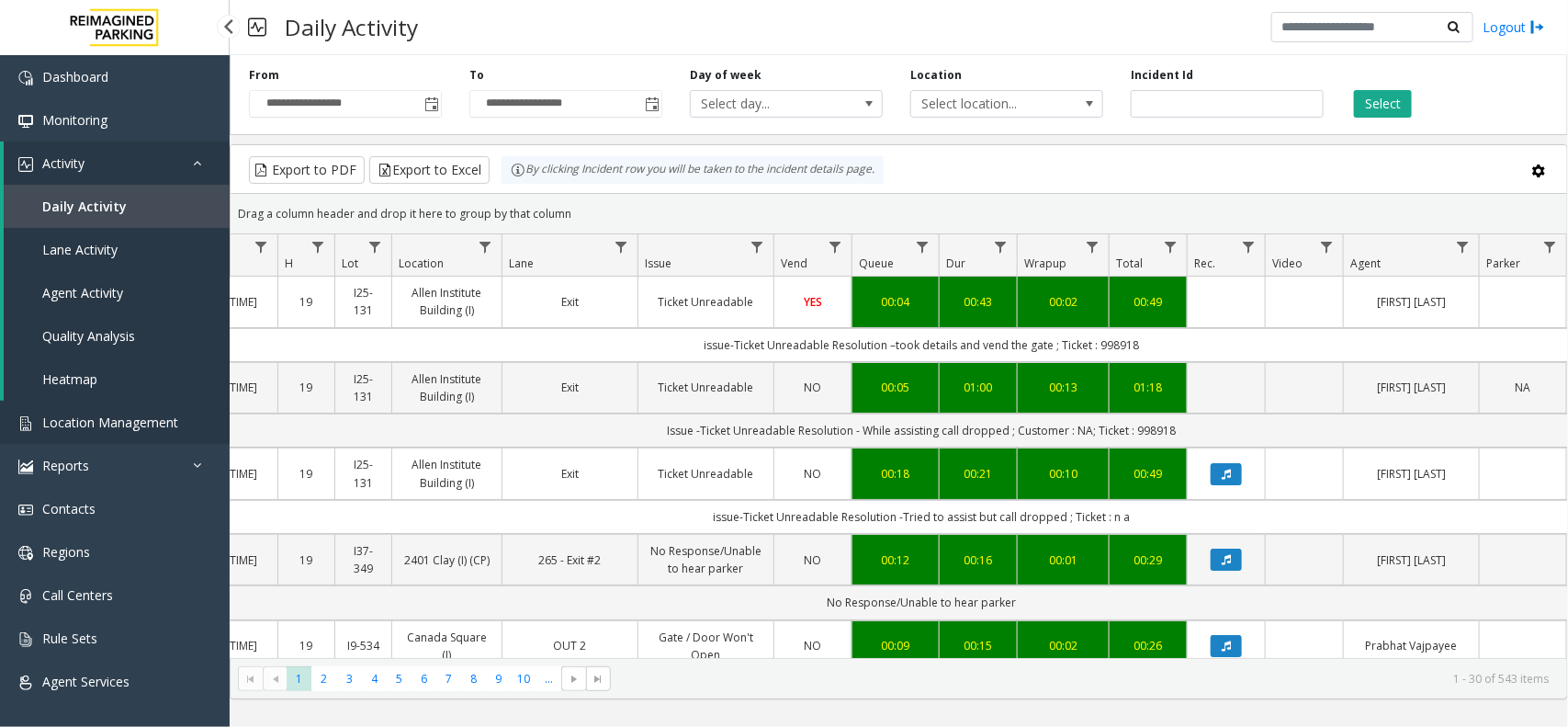 click on "Location Management" at bounding box center (115, 422) 